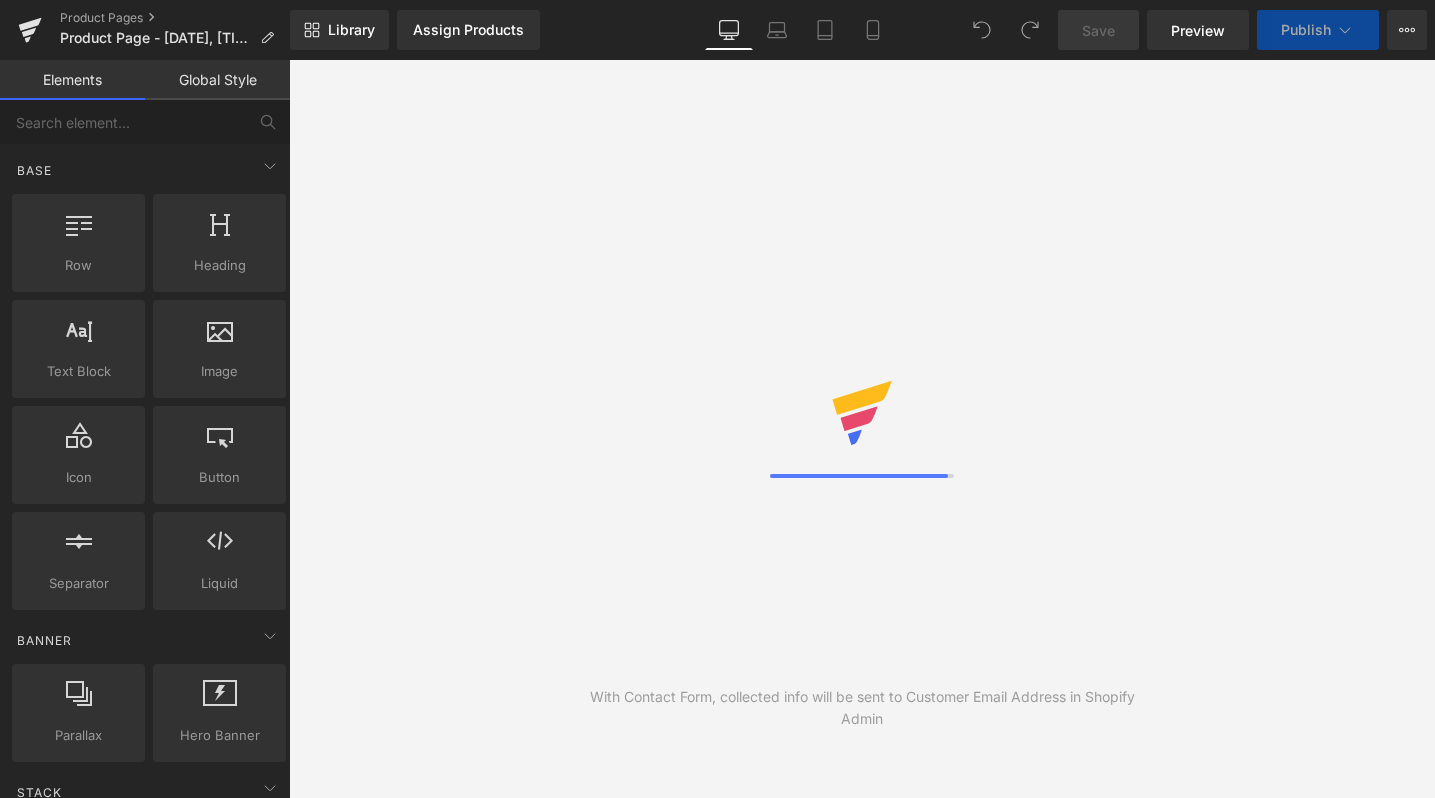 scroll, scrollTop: 0, scrollLeft: 0, axis: both 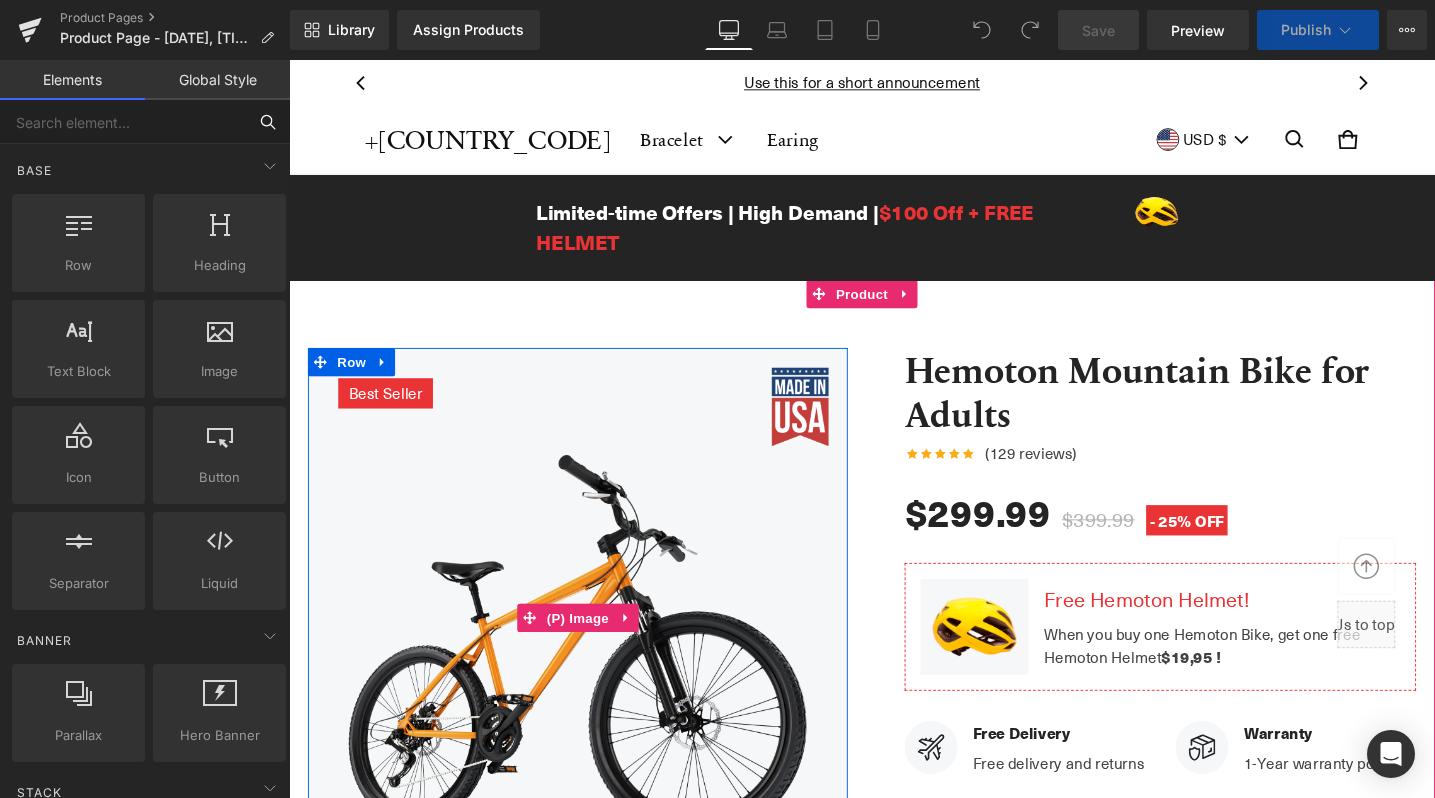 click at bounding box center [123, 122] 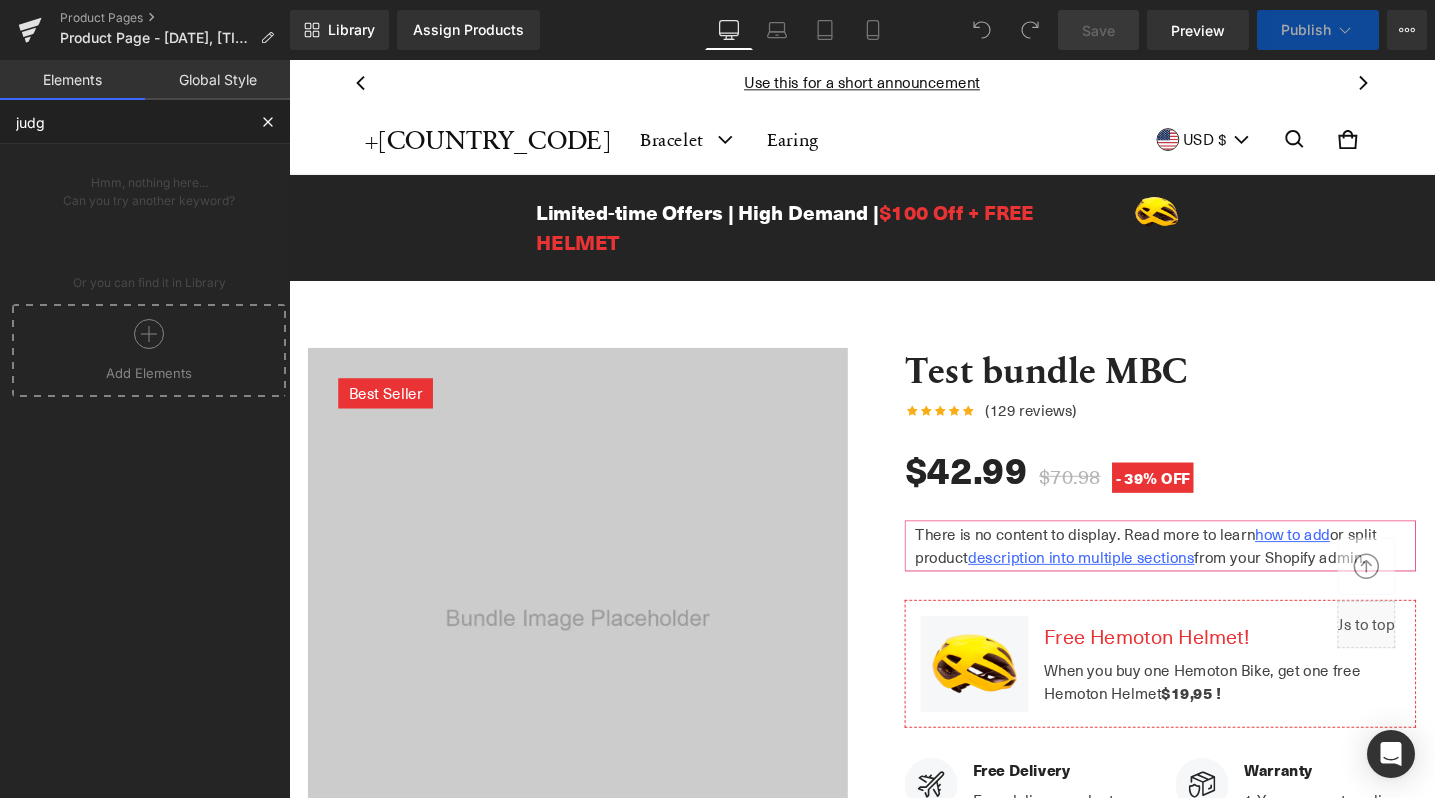 type on "judge" 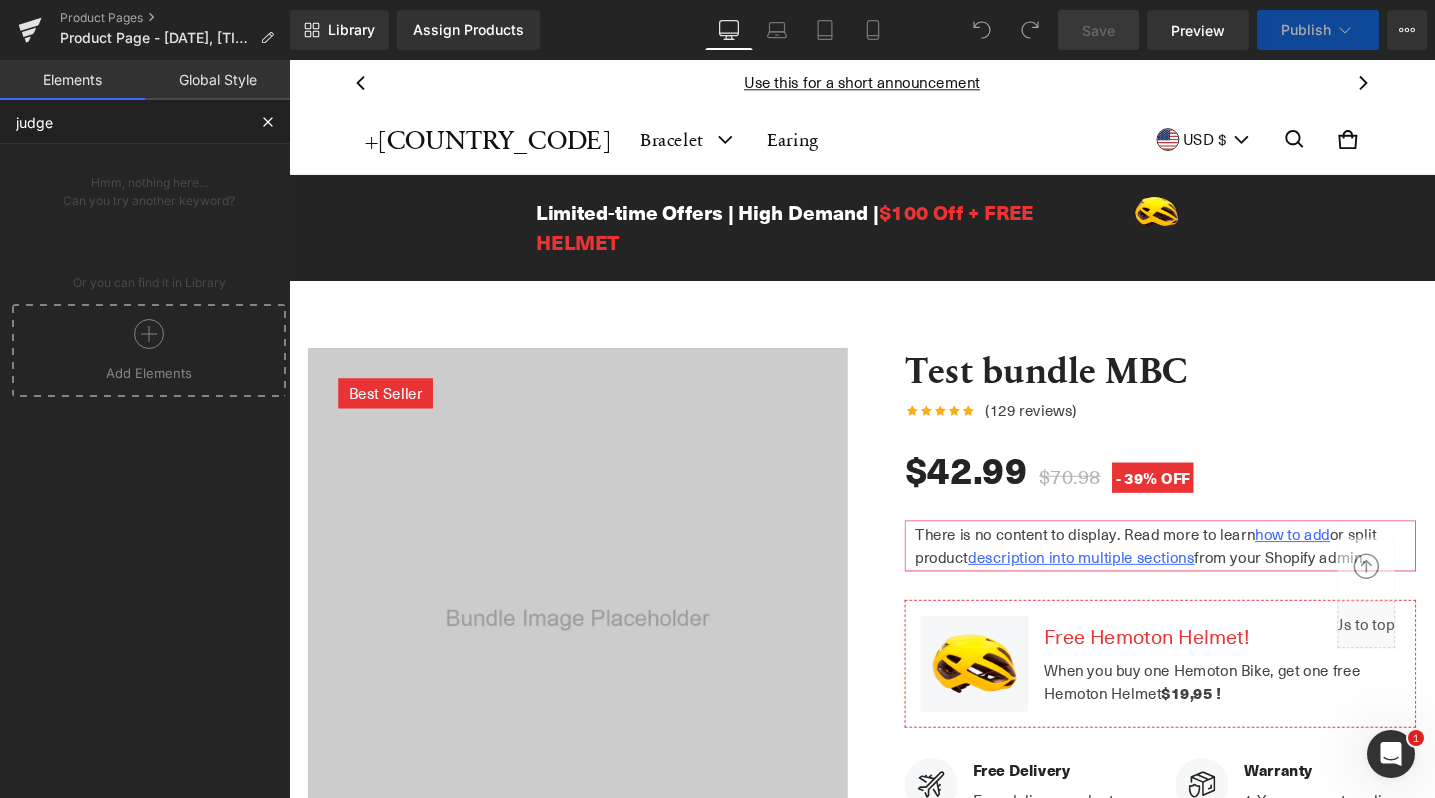 scroll, scrollTop: 0, scrollLeft: 0, axis: both 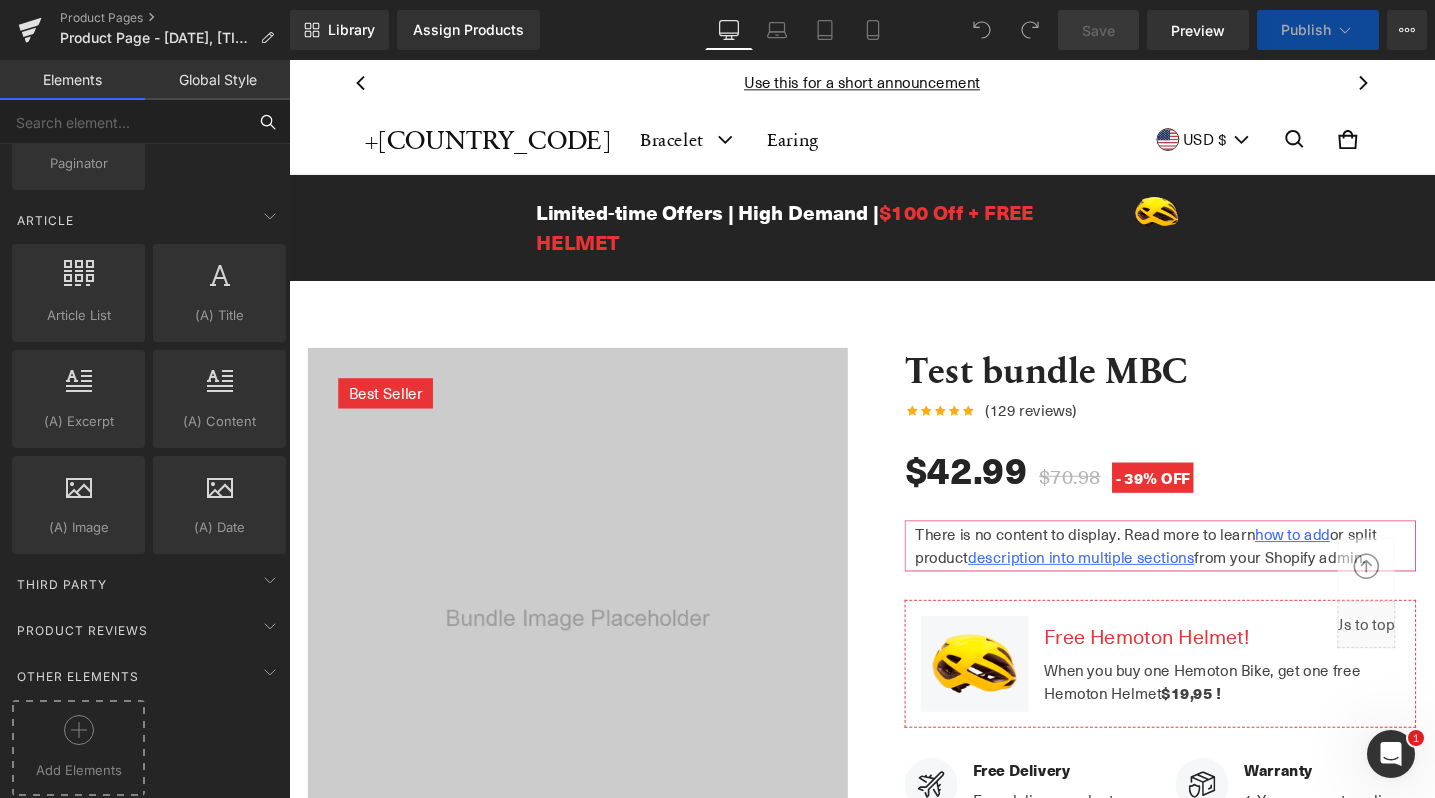 click at bounding box center (78, 737) 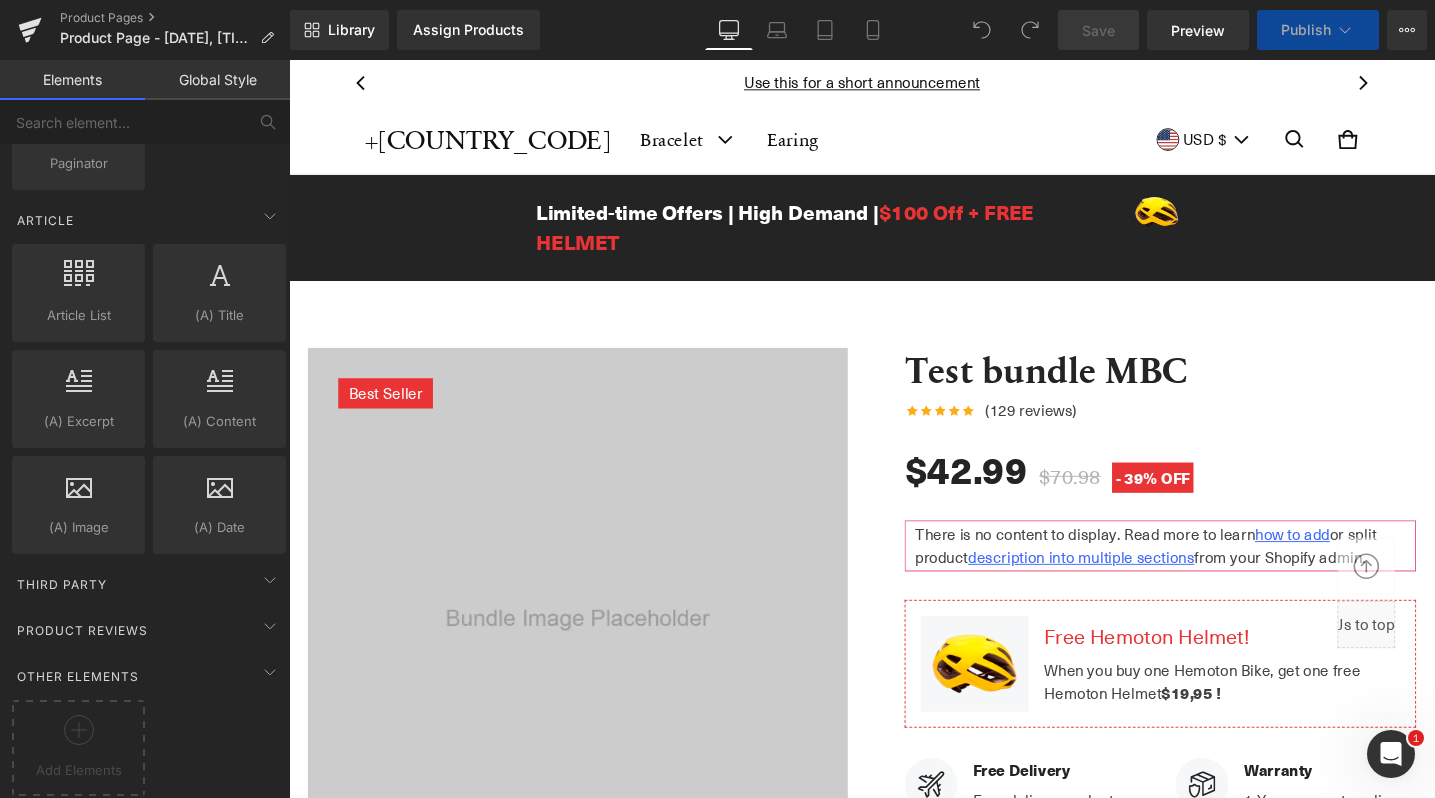 click on "Third Party" at bounding box center (62, 584) 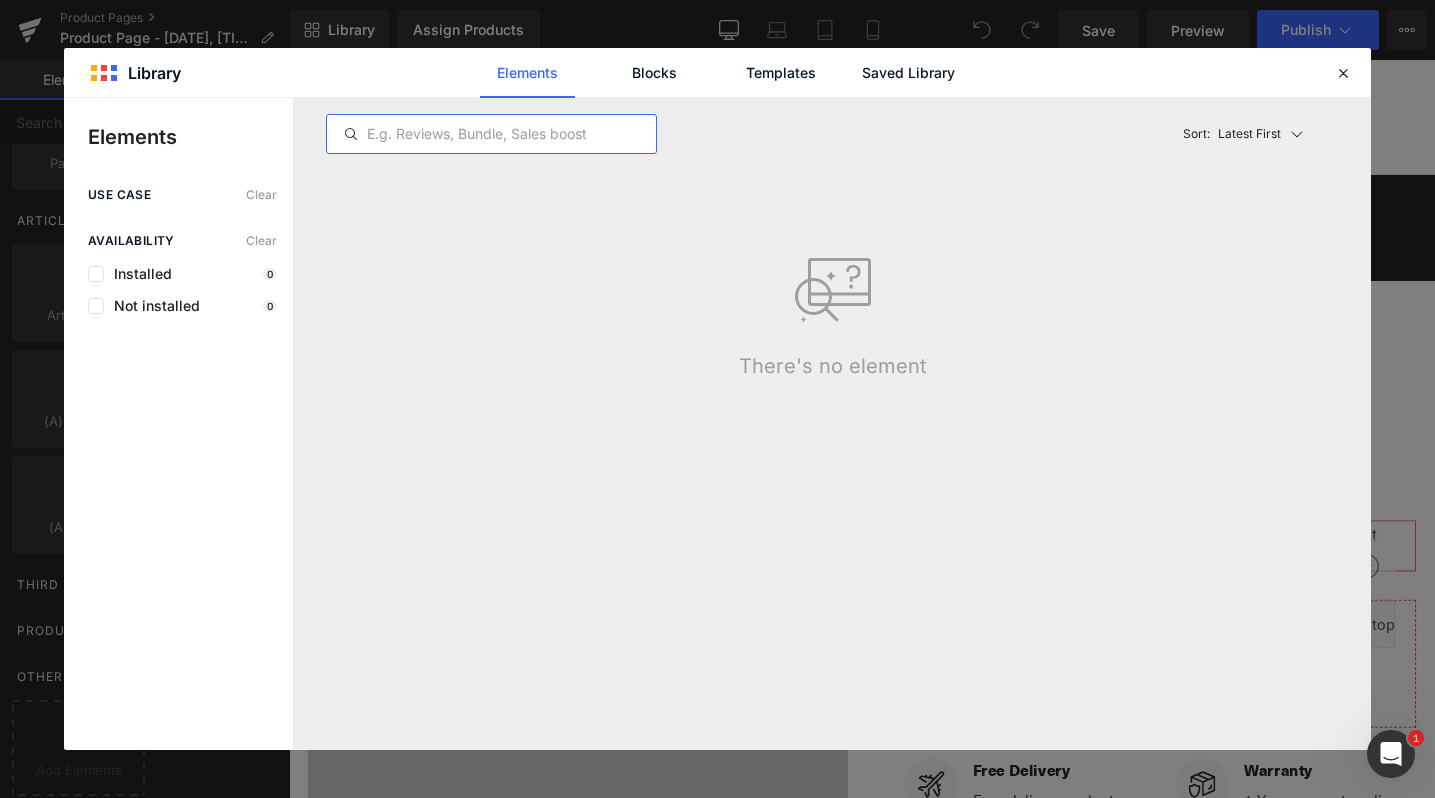 click at bounding box center [491, 134] 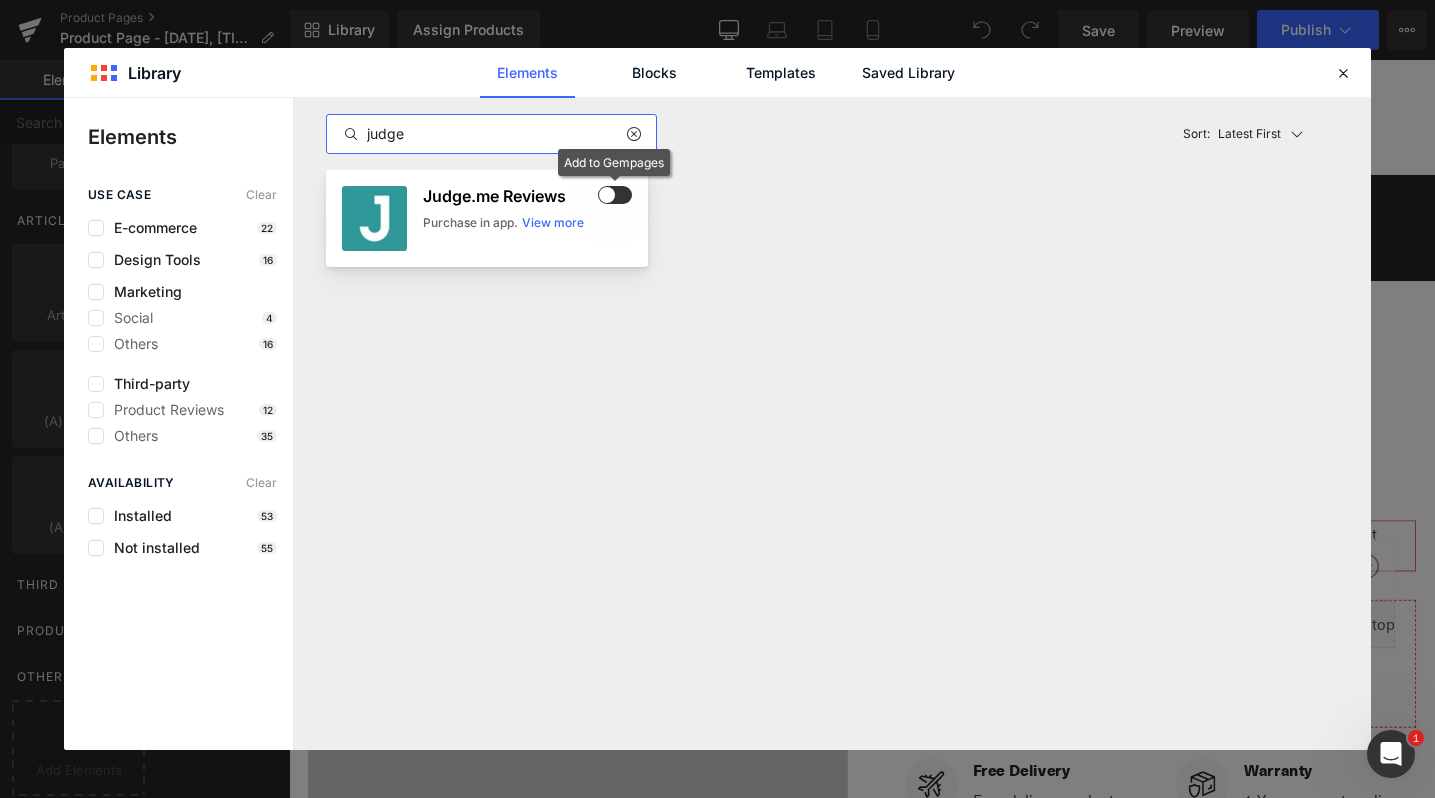type on "judge" 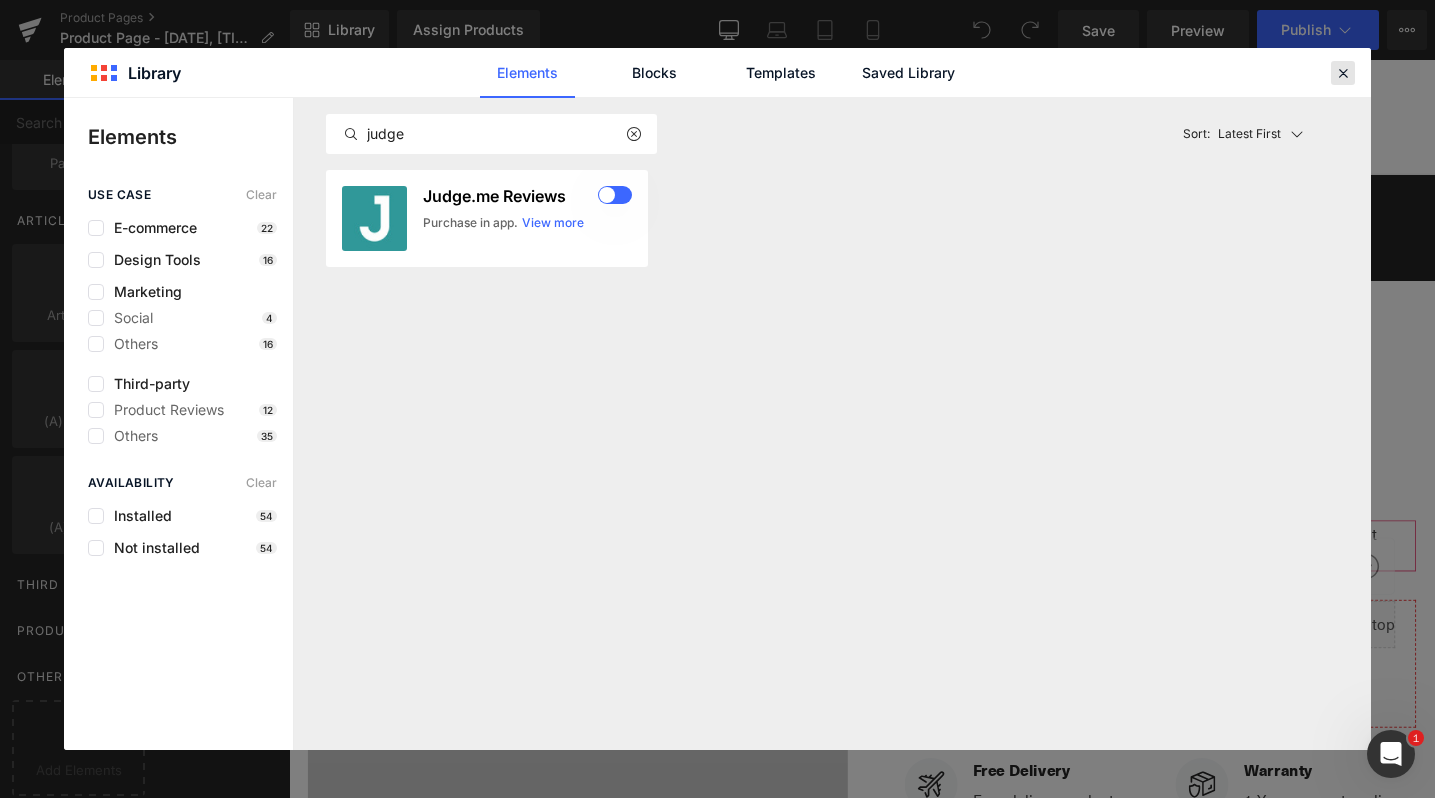 click at bounding box center (1343, 73) 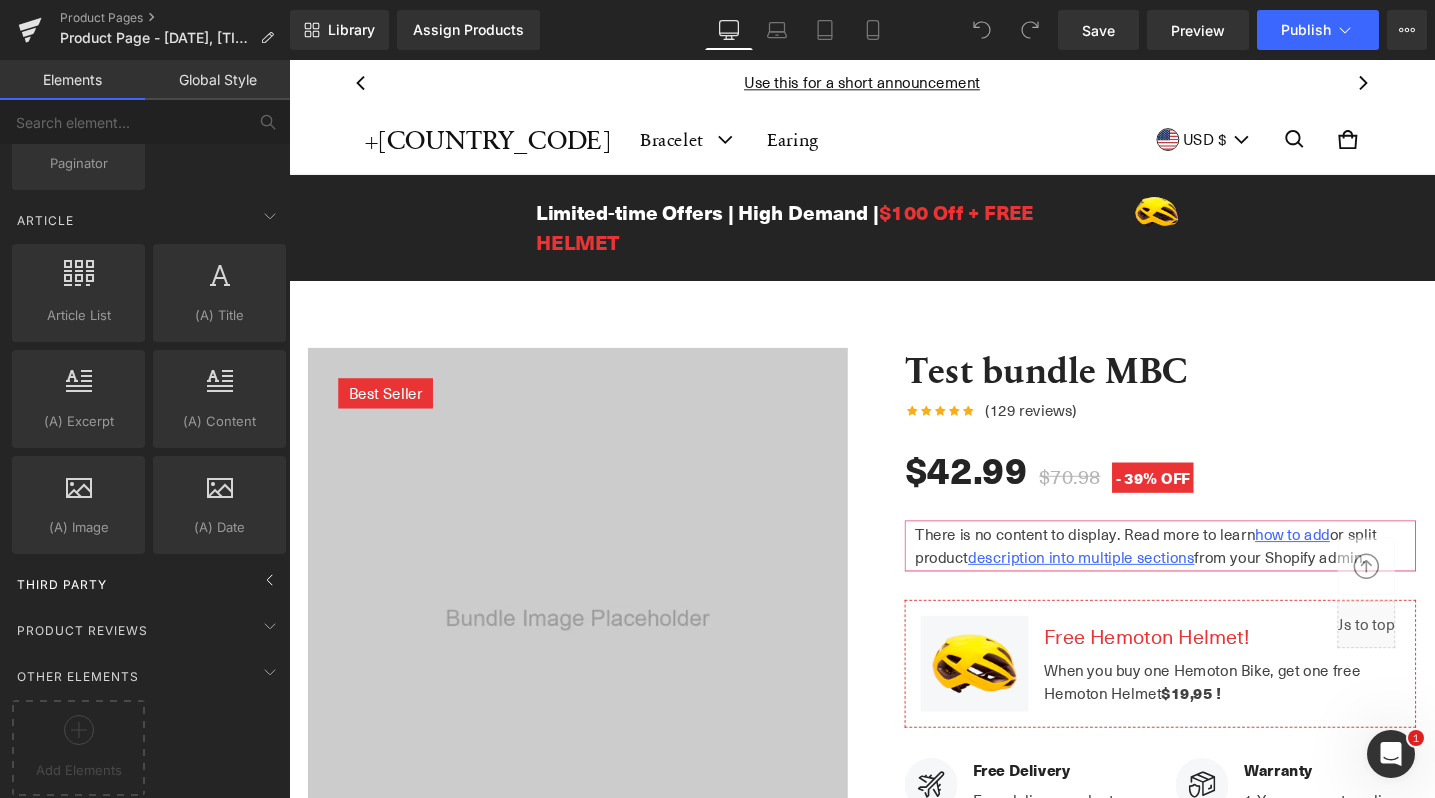 click on "Third Party" at bounding box center [149, 584] 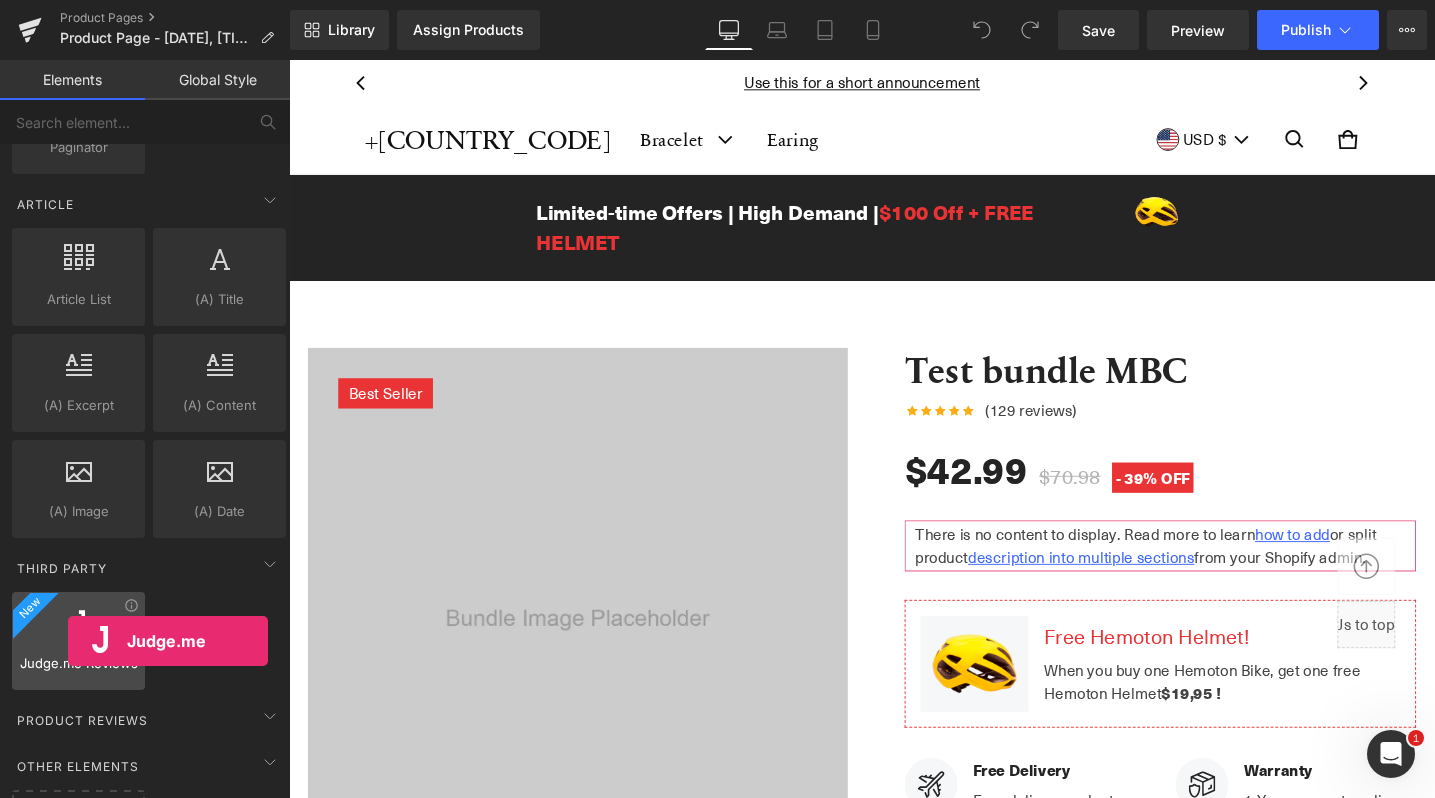 click at bounding box center [78, 630] 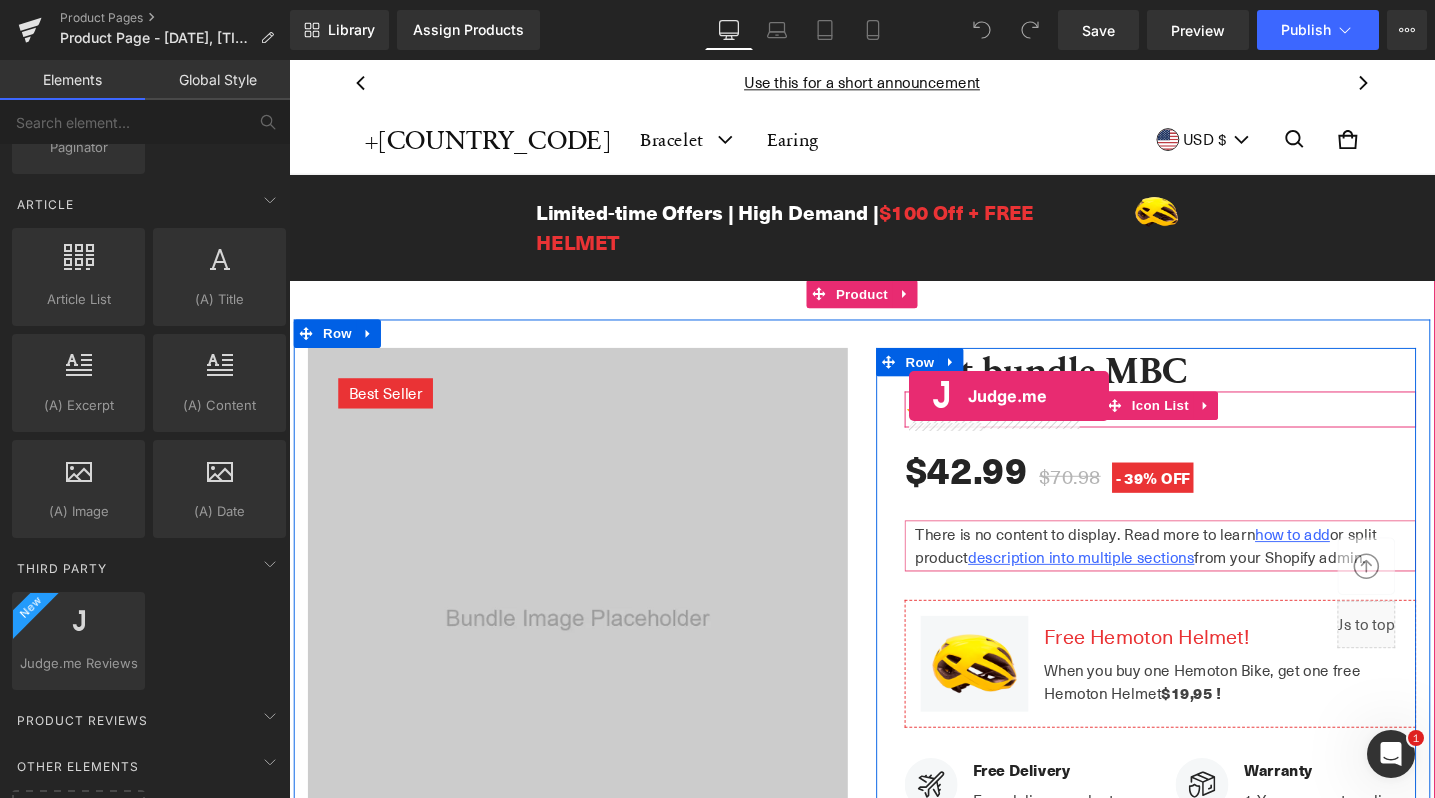 drag, startPoint x: 357, startPoint y: 700, endPoint x: 944, endPoint y: 415, distance: 652.52893 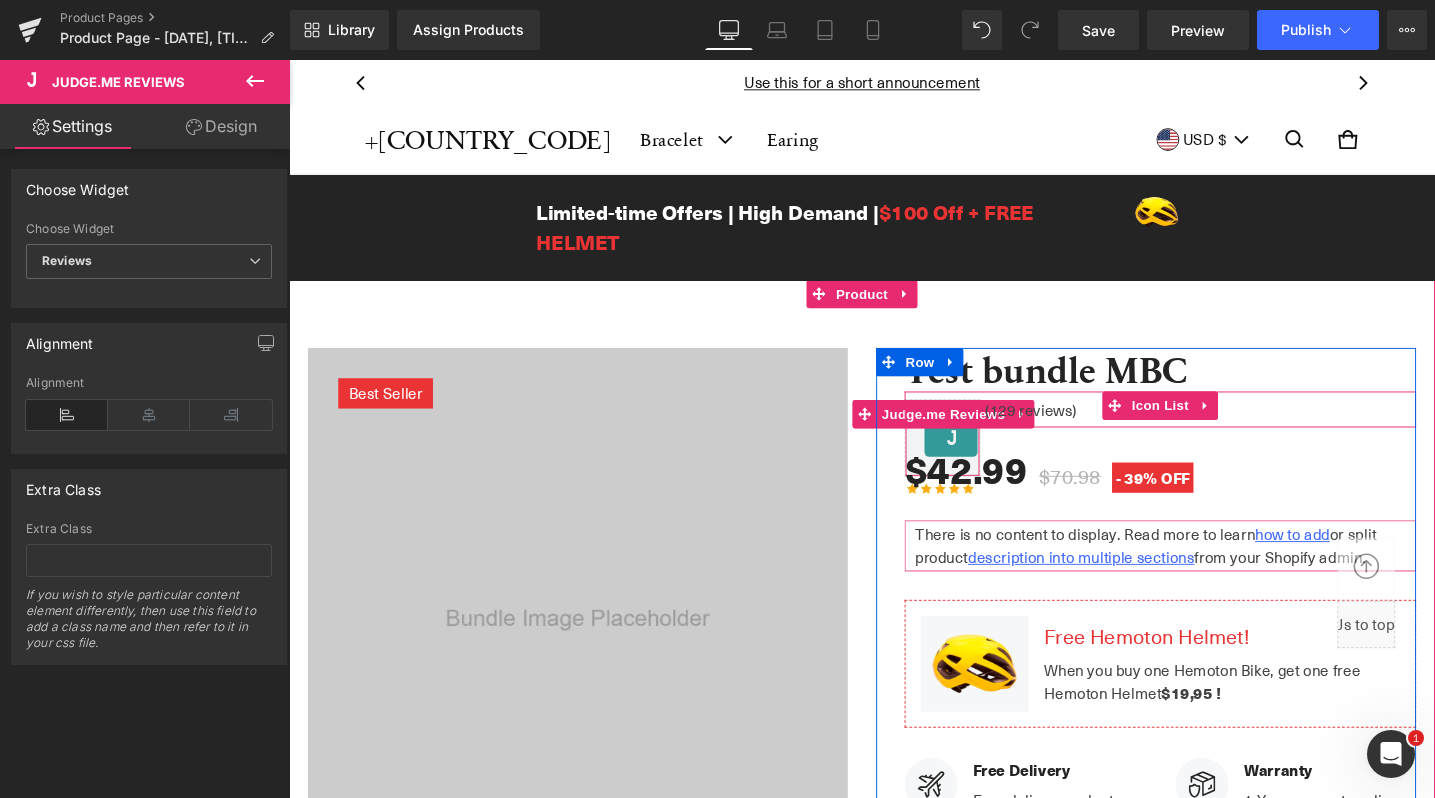 click at bounding box center [988, 459] 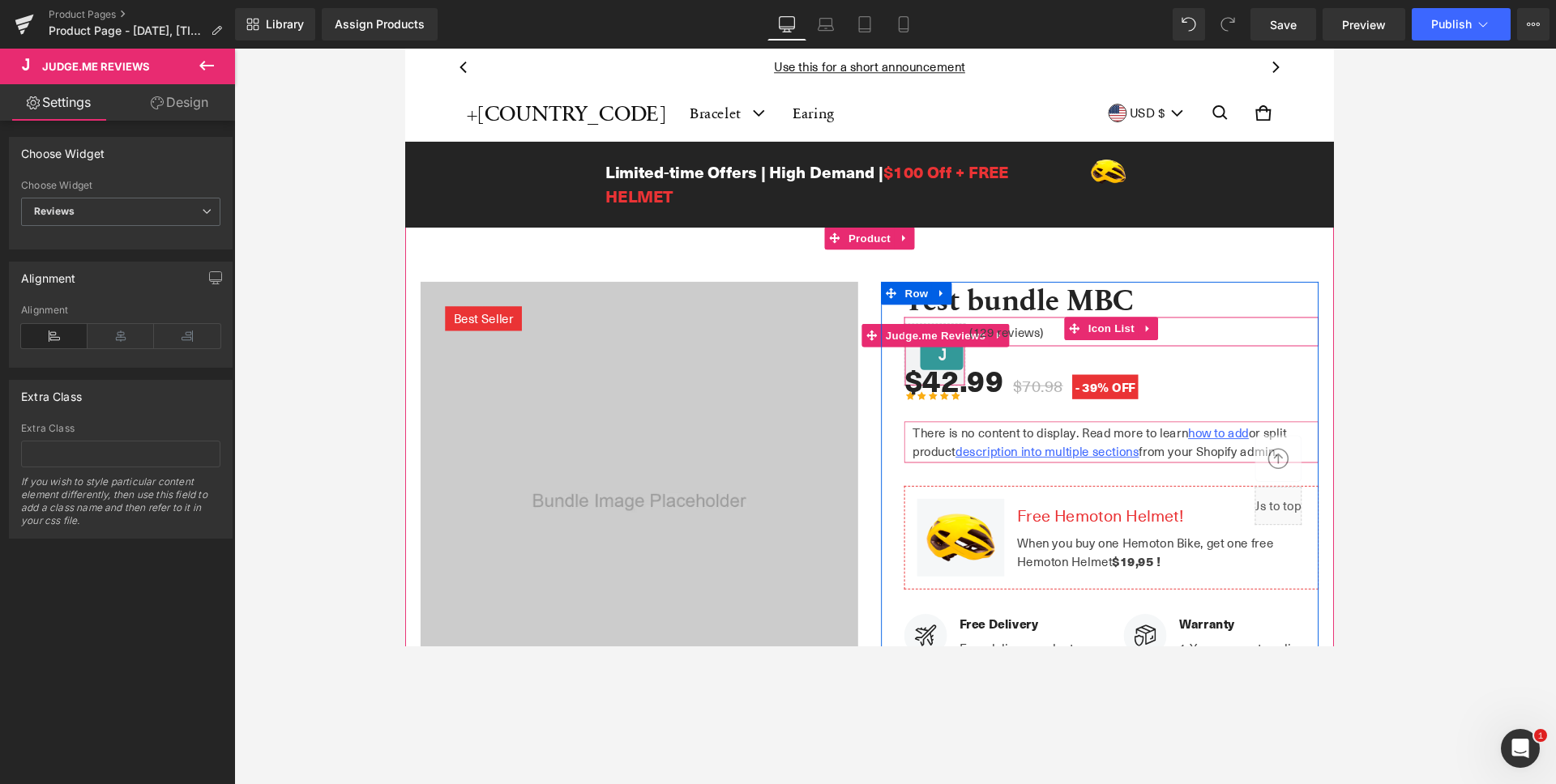 click on "Judge.me Reviews  - Reviews" at bounding box center (971, 372) 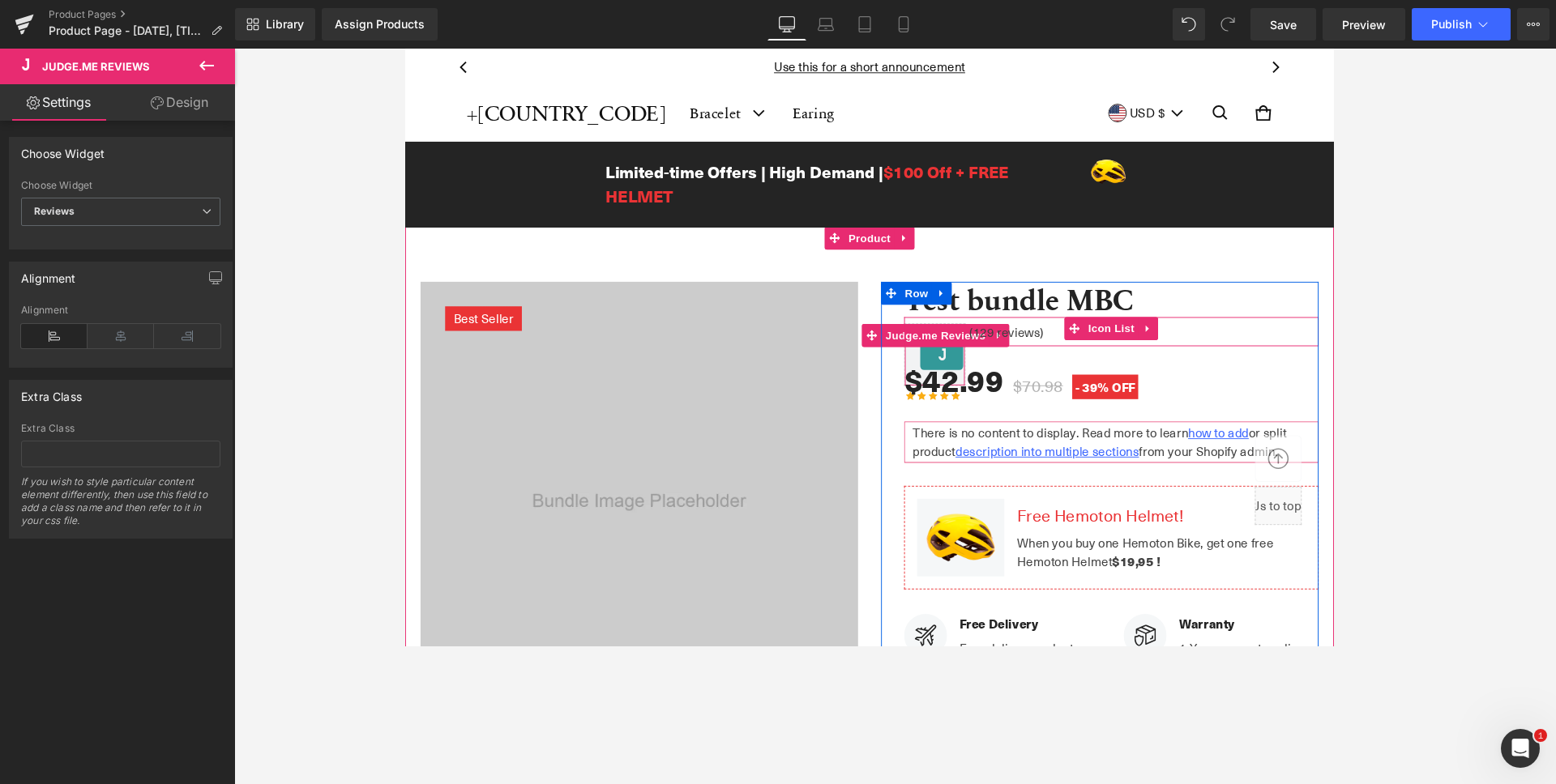 click at bounding box center [971, 372] 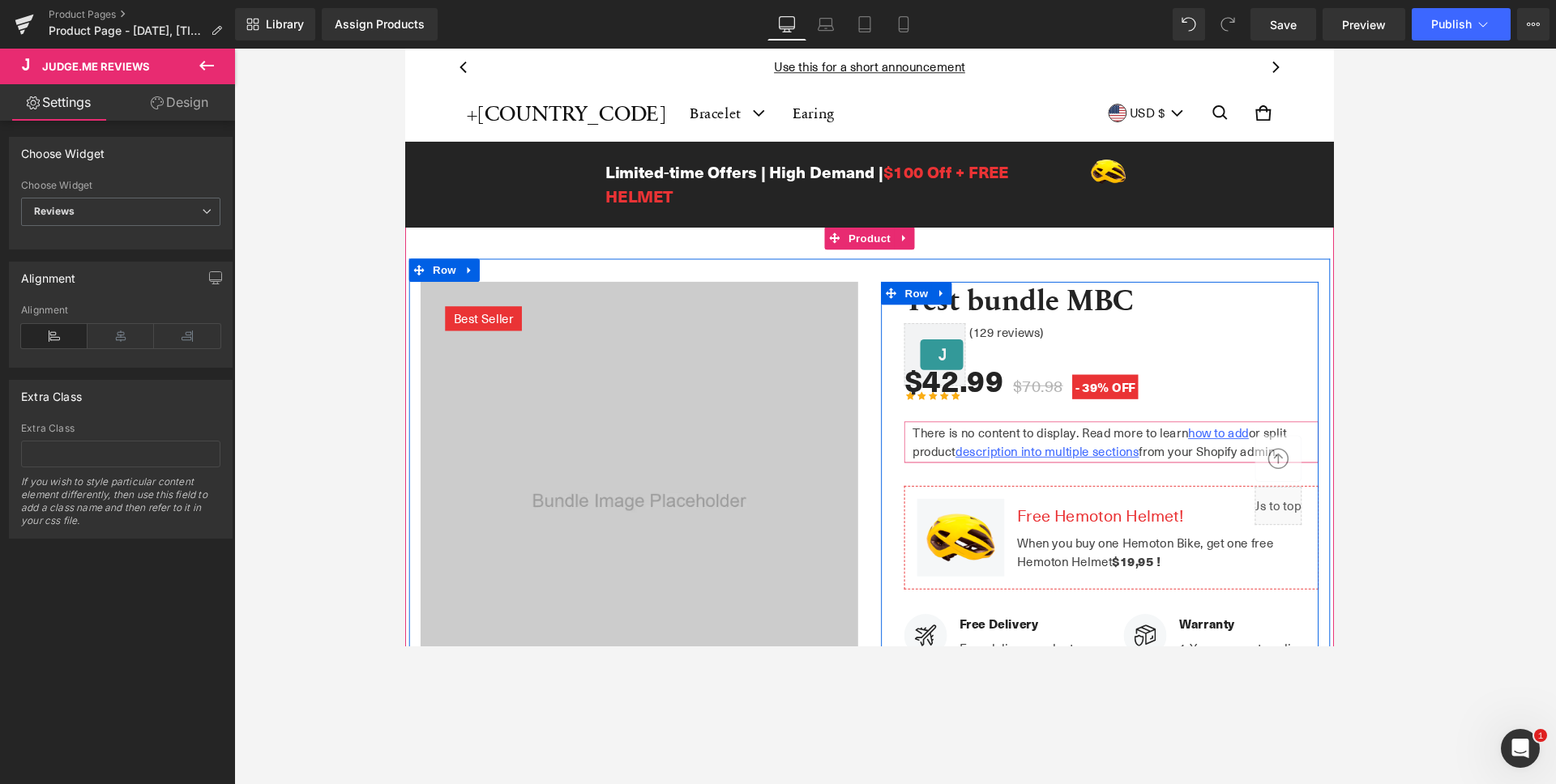 click on "Test bundle MBC
(P) Title
Judge.me Reviews  - Reviews Judge.me Reviews
Icon
Icon
Icon
Icon
Icon
Icon List Hoz
(129 reviews) Text Block
Icon List" at bounding box center [1150, 714] 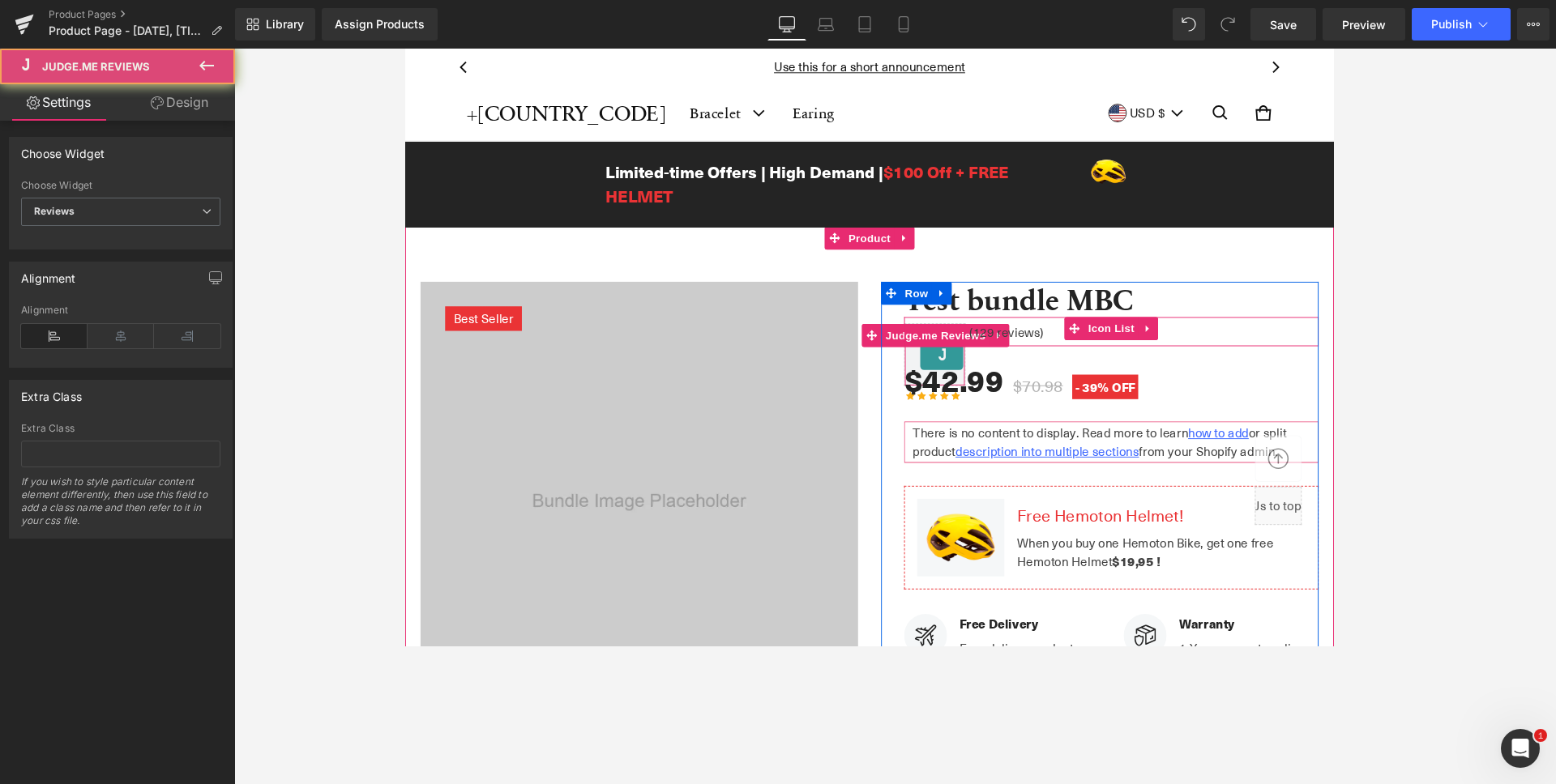click on "Judge.me Reviews  - Reviews" at bounding box center (971, 372) 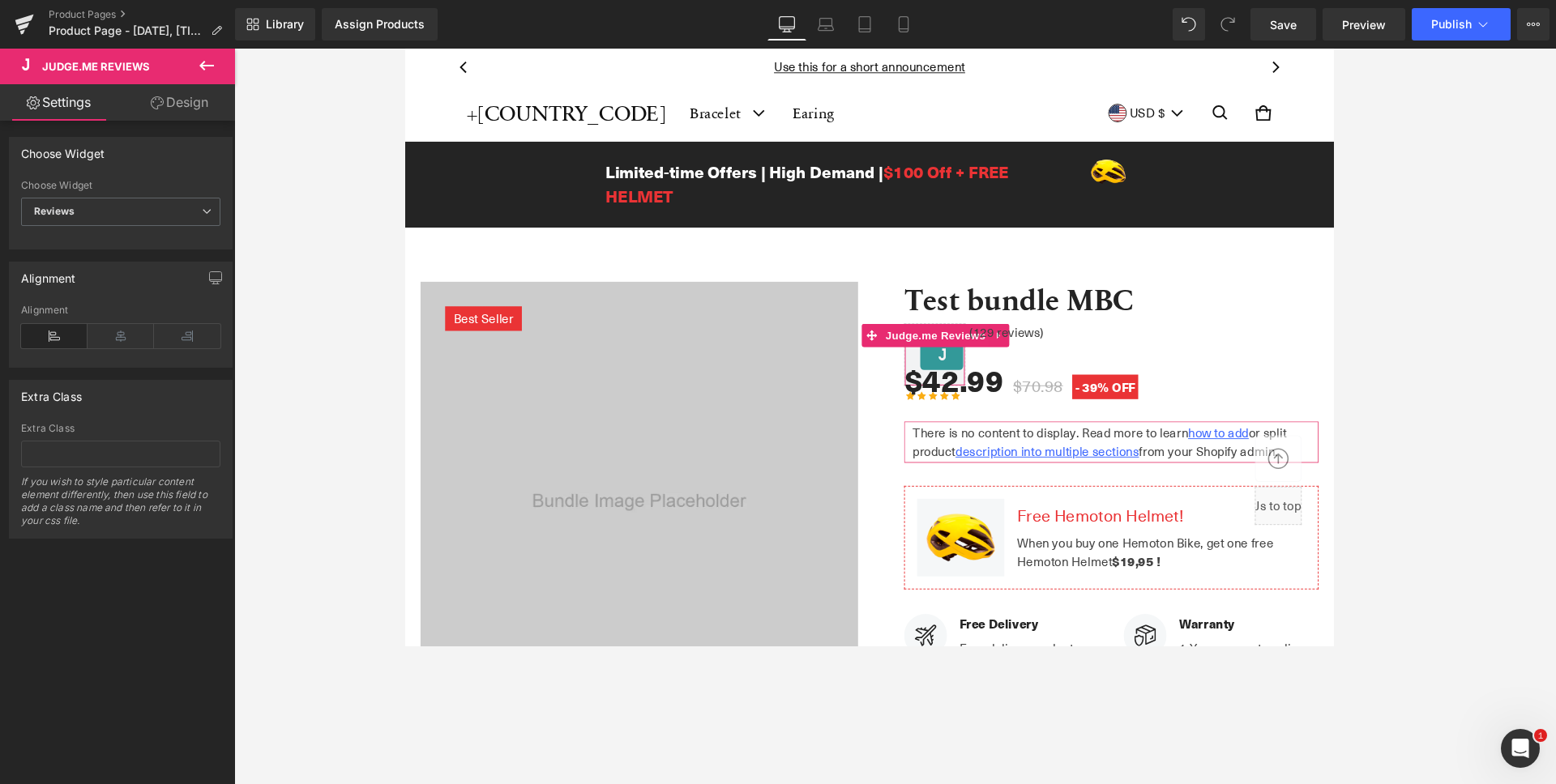 click on "Settings" at bounding box center (58, 102) 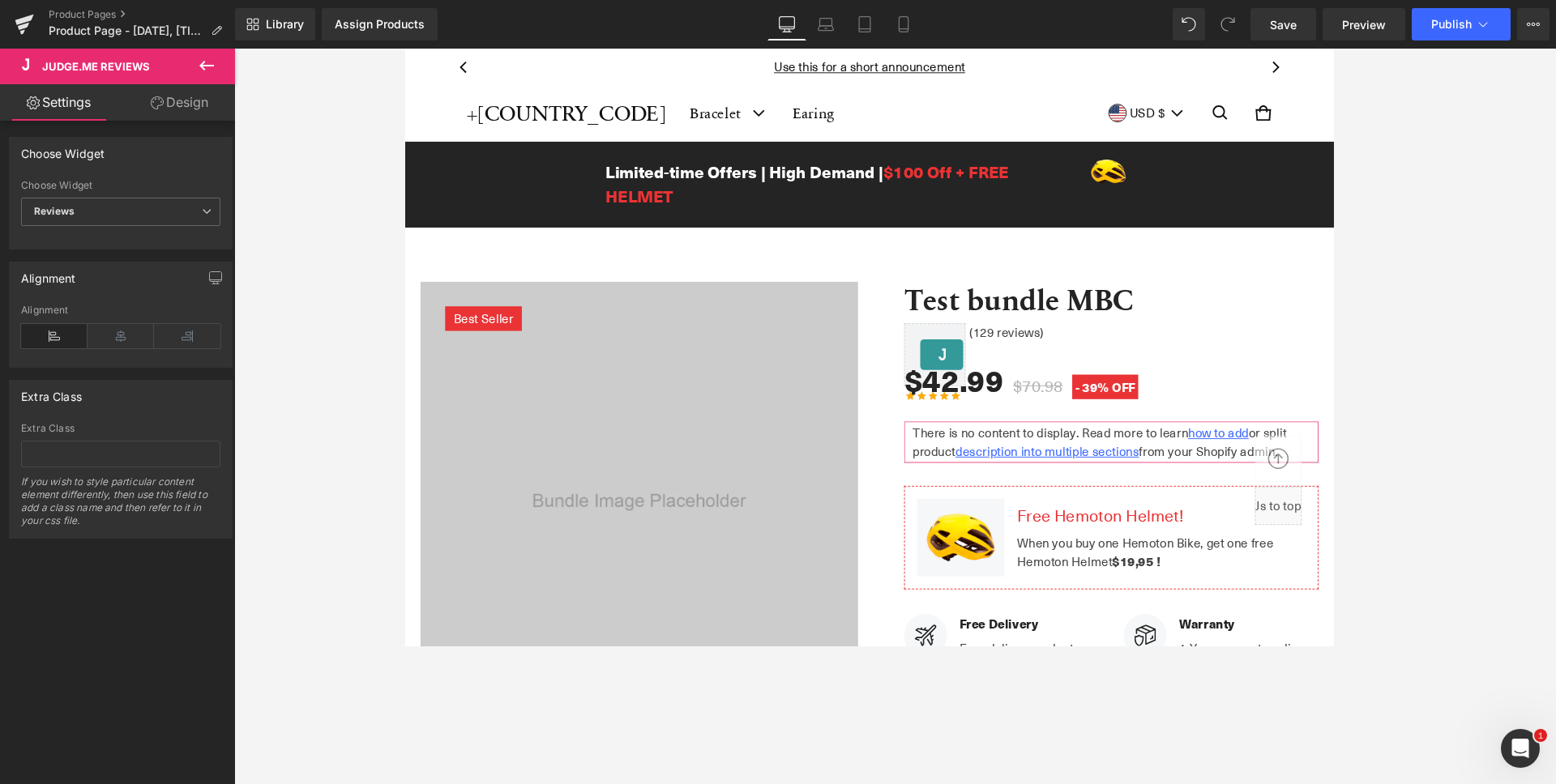 click 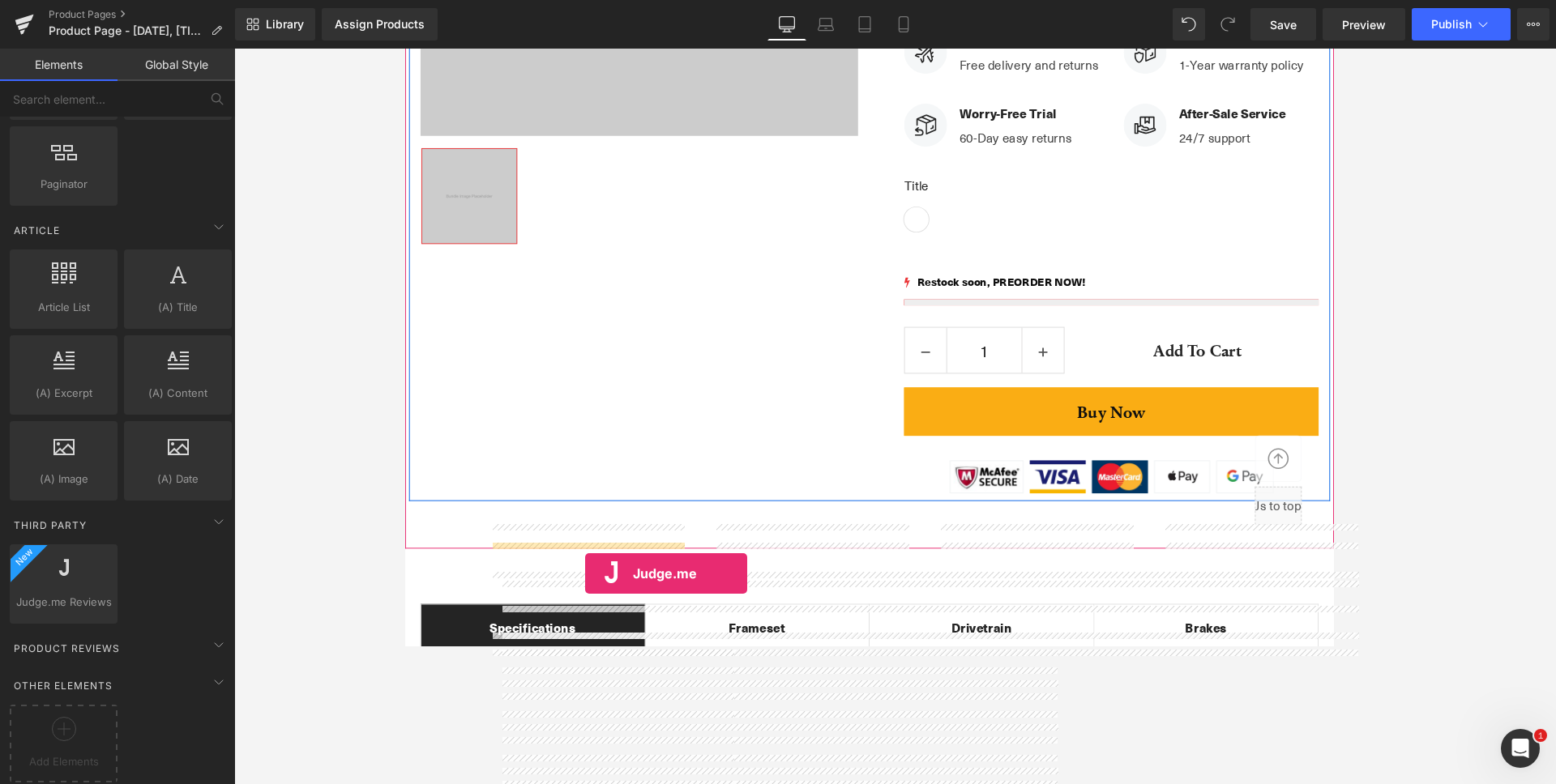 scroll, scrollTop: 713, scrollLeft: 0, axis: vertical 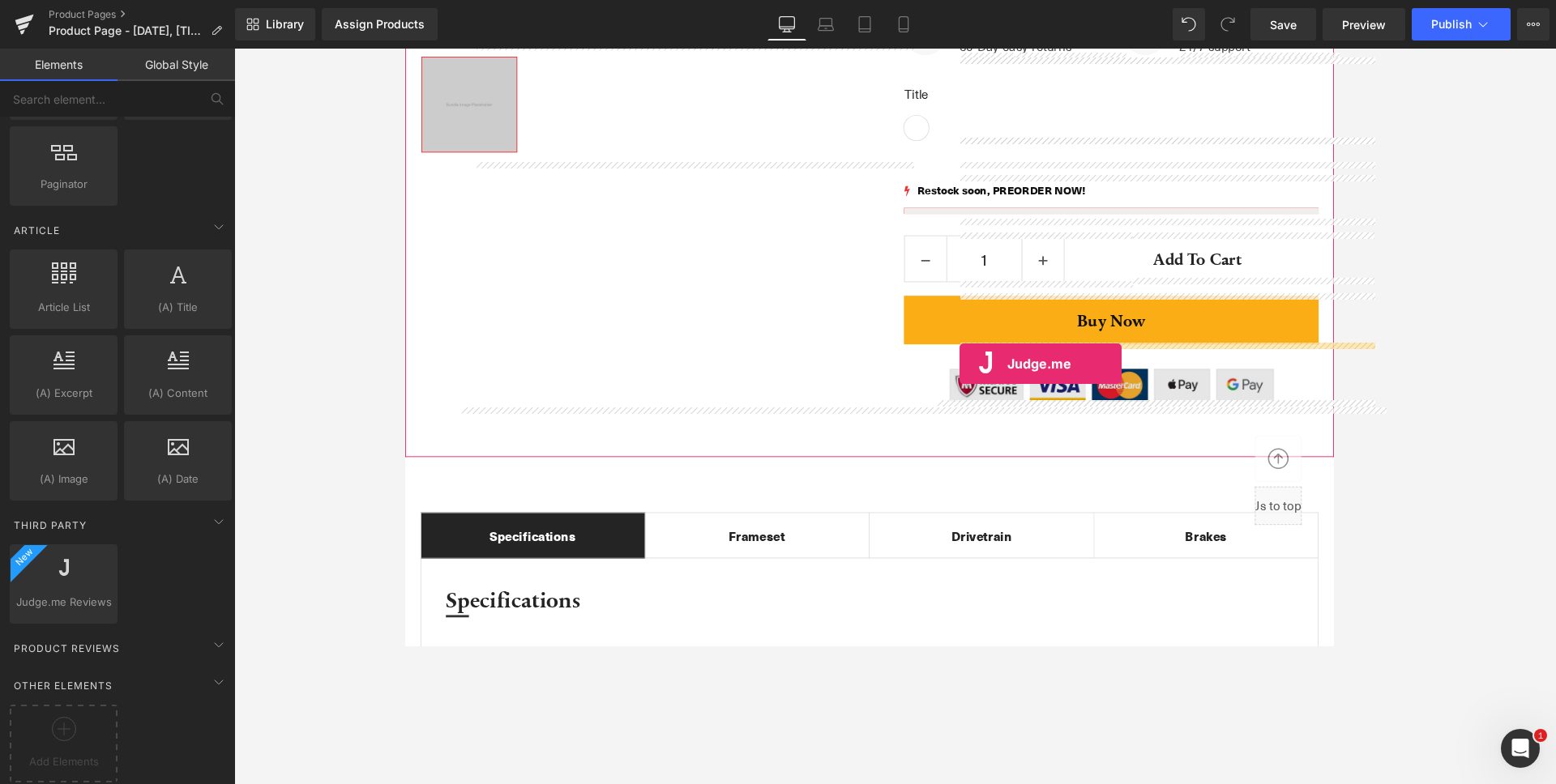 drag, startPoint x: 464, startPoint y: 642, endPoint x: 990, endPoint y: 381, distance: 587.1942 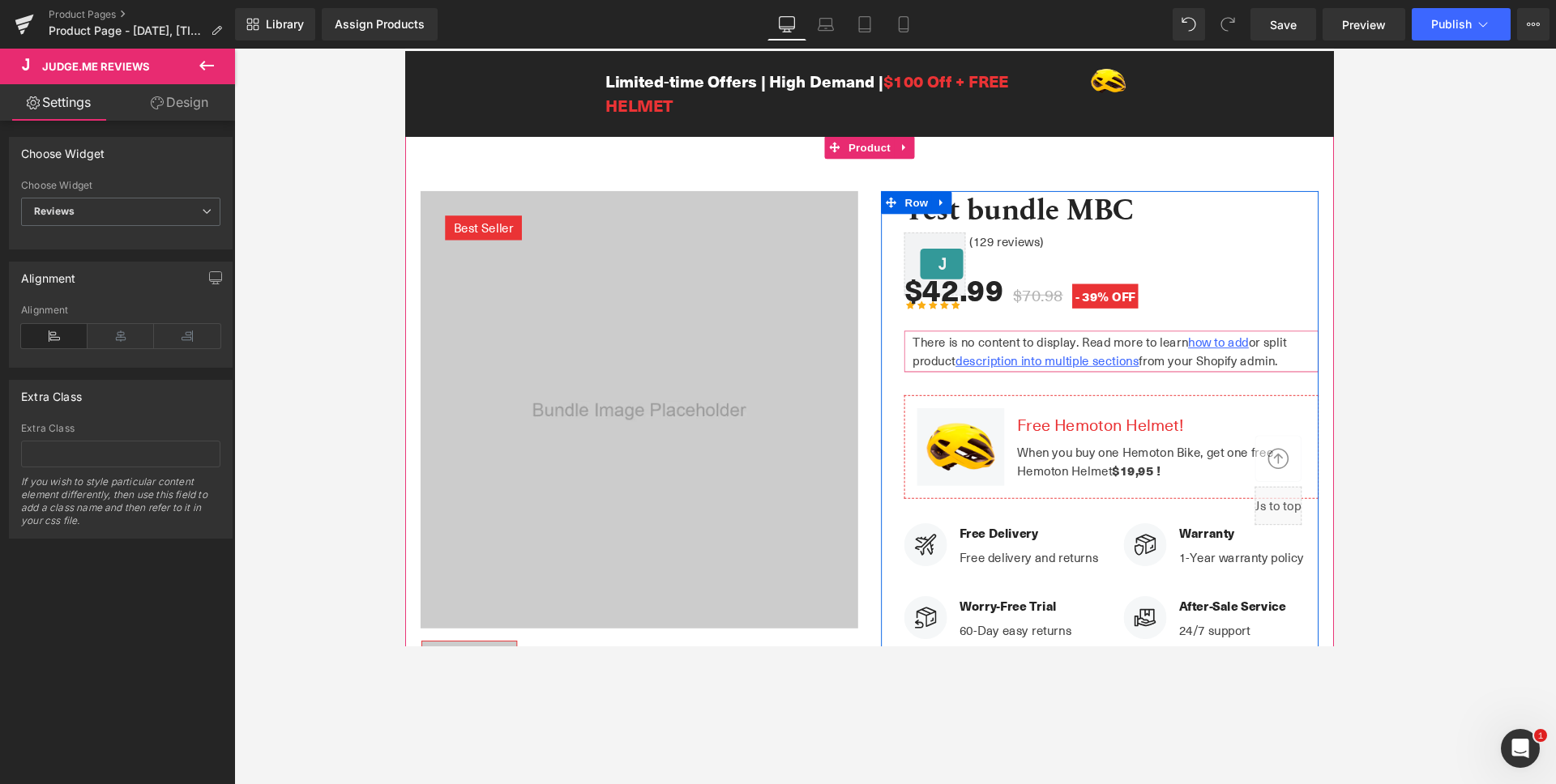 scroll, scrollTop: 19, scrollLeft: 0, axis: vertical 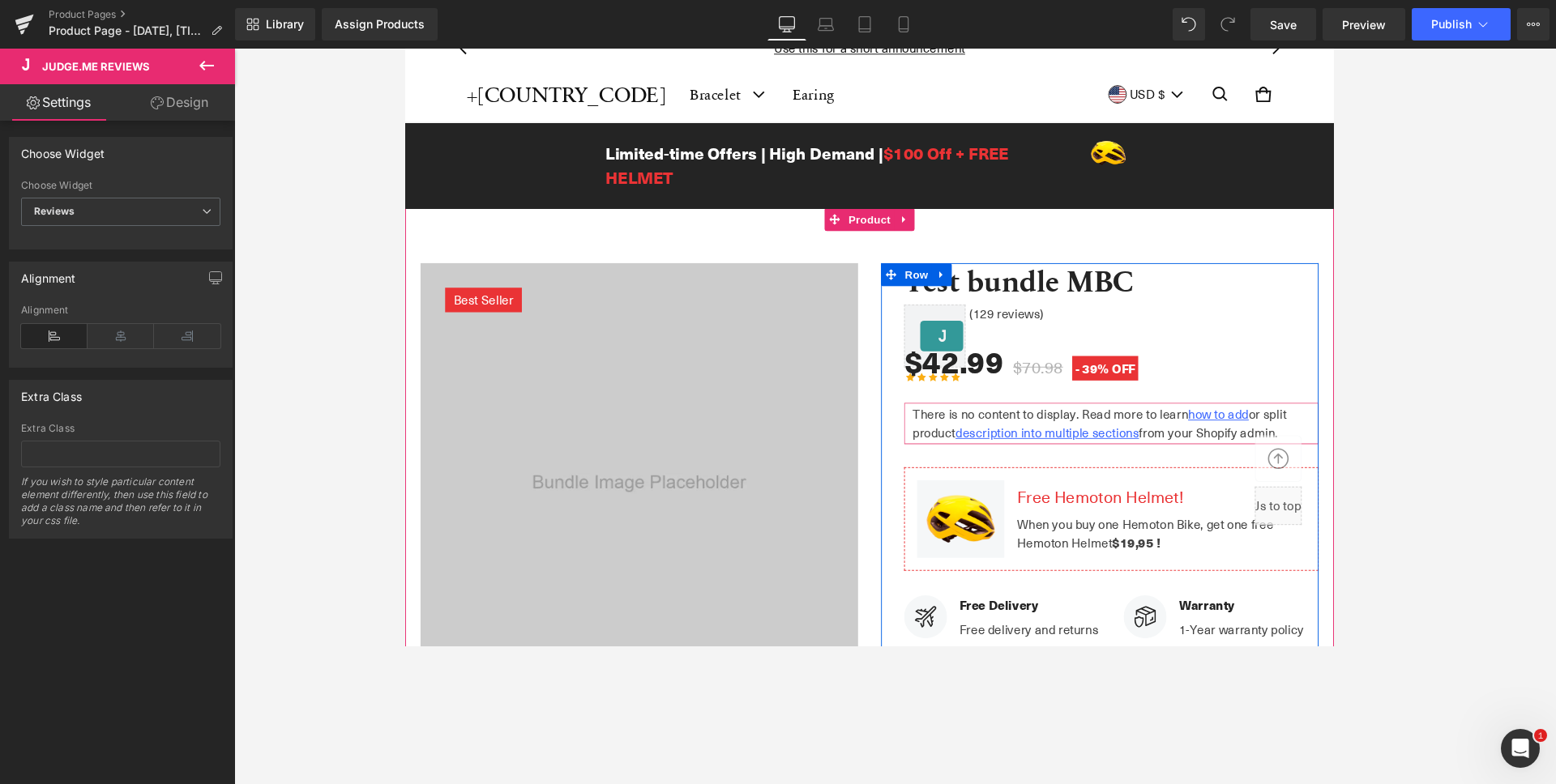 click on "Judge.me Reviews  - Reviews Judge.me Reviews" at bounding box center [964, 352] 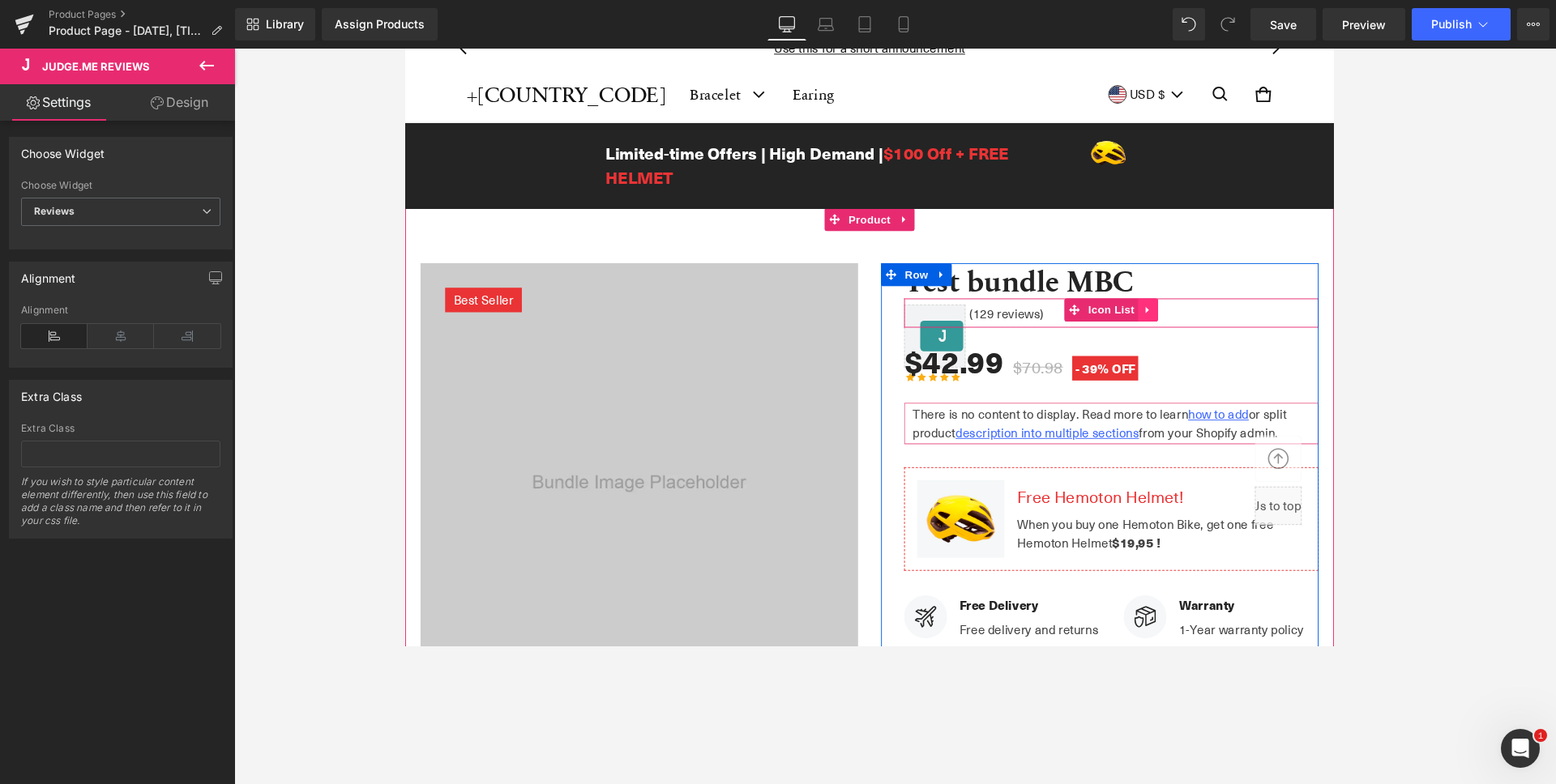 click 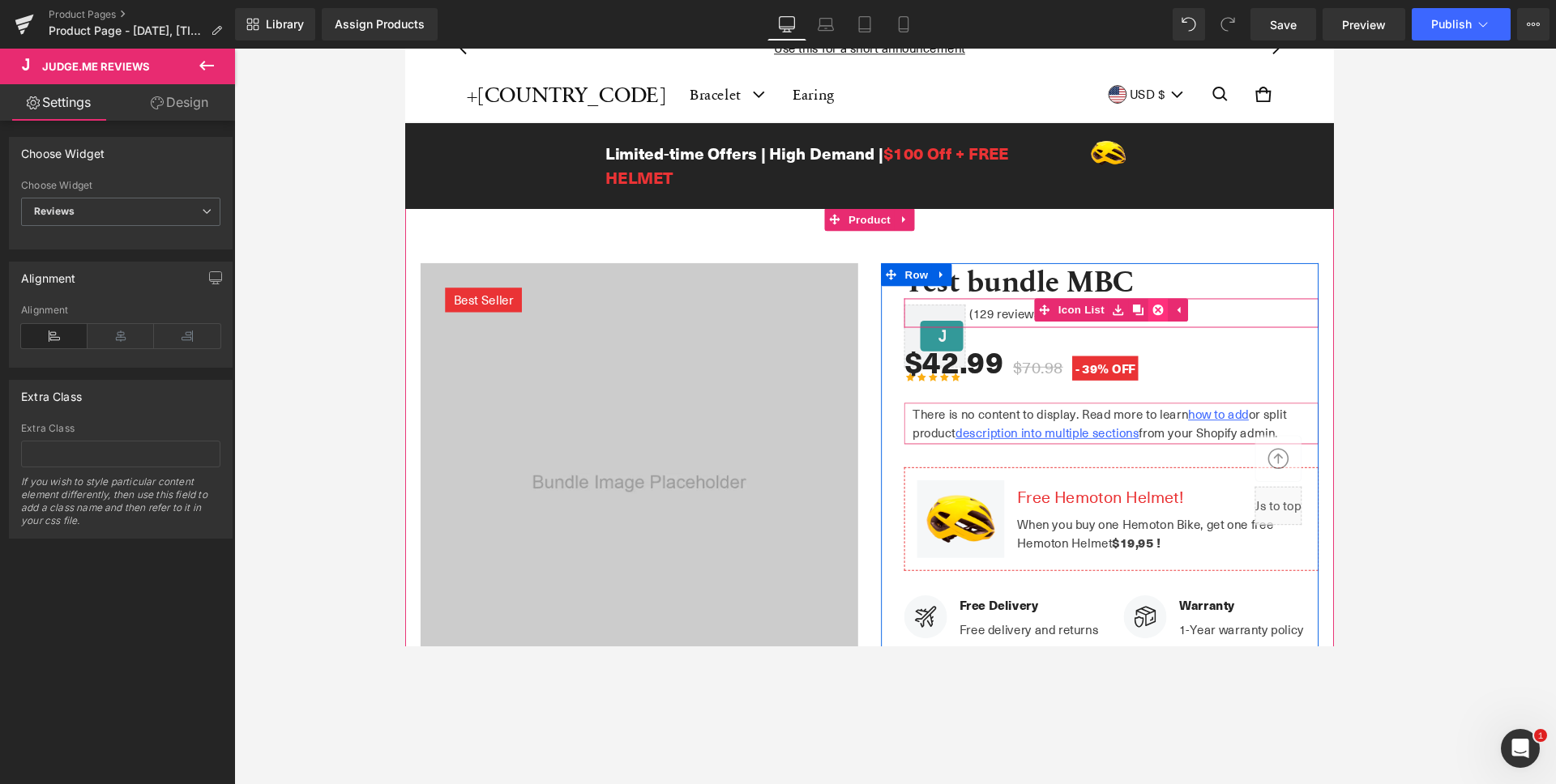 click 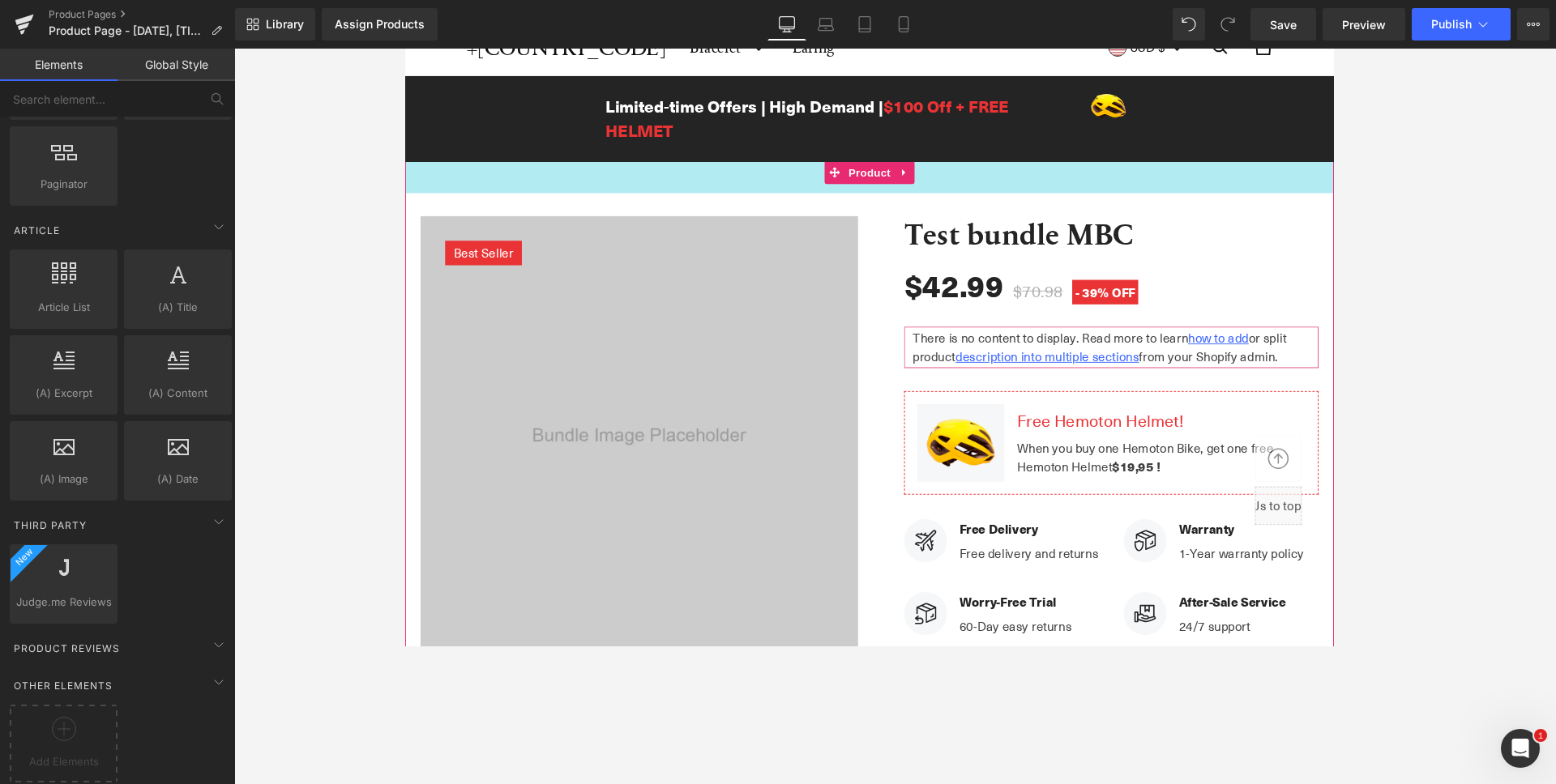 scroll, scrollTop: 0, scrollLeft: 0, axis: both 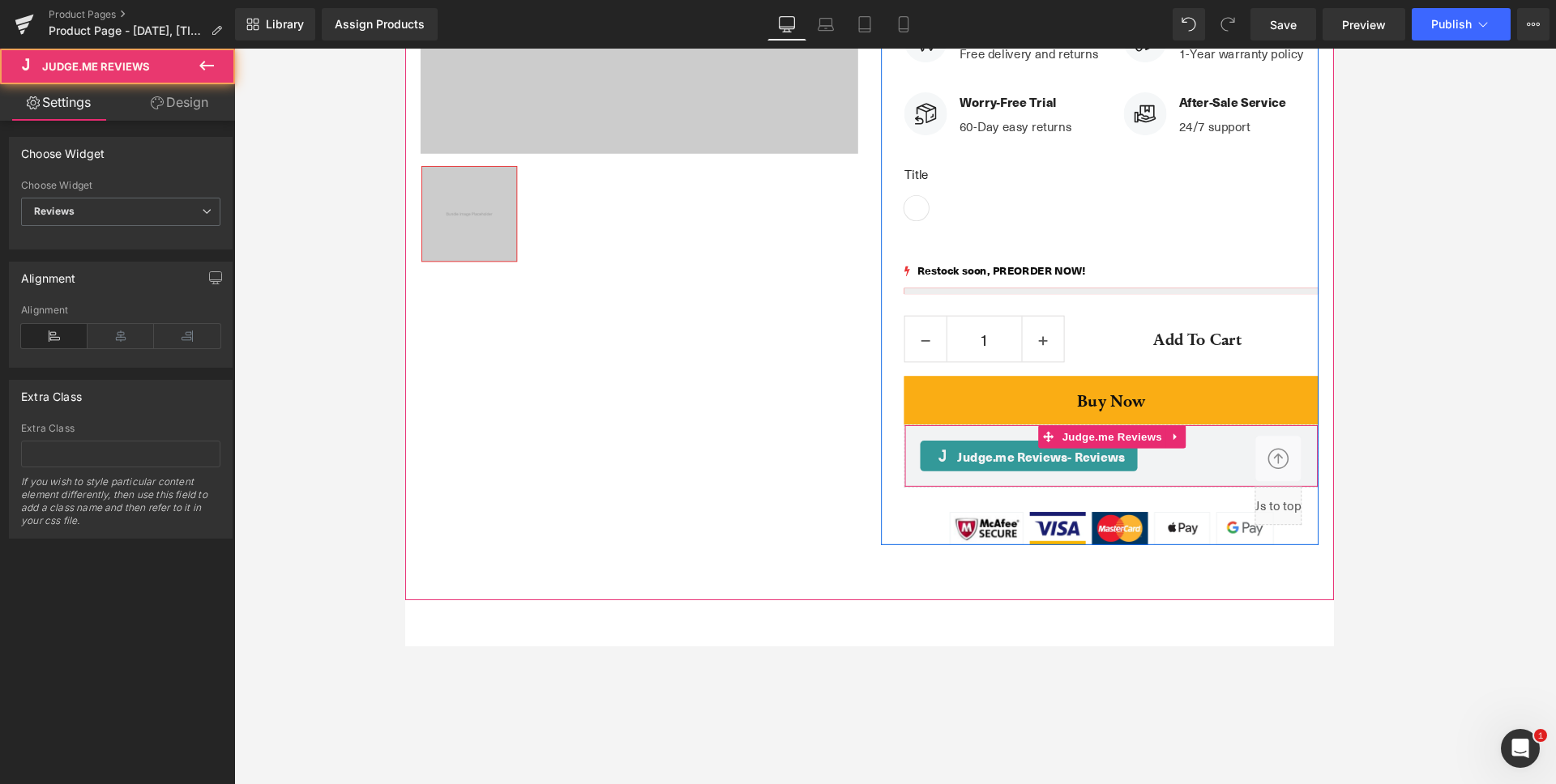 click on "- Reviews" at bounding box center [1134, 479] 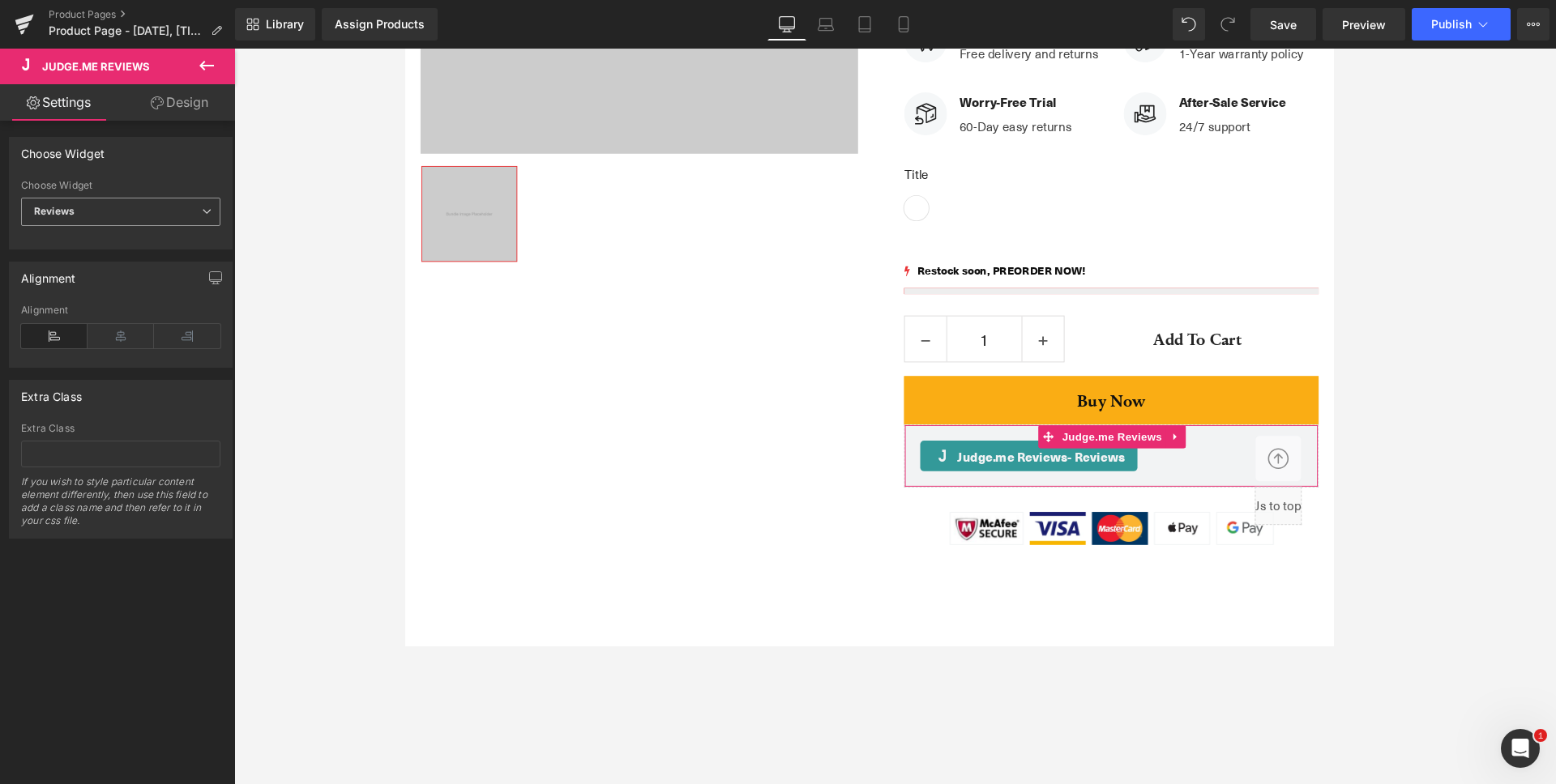 click on "Reviews" at bounding box center [121, 211] 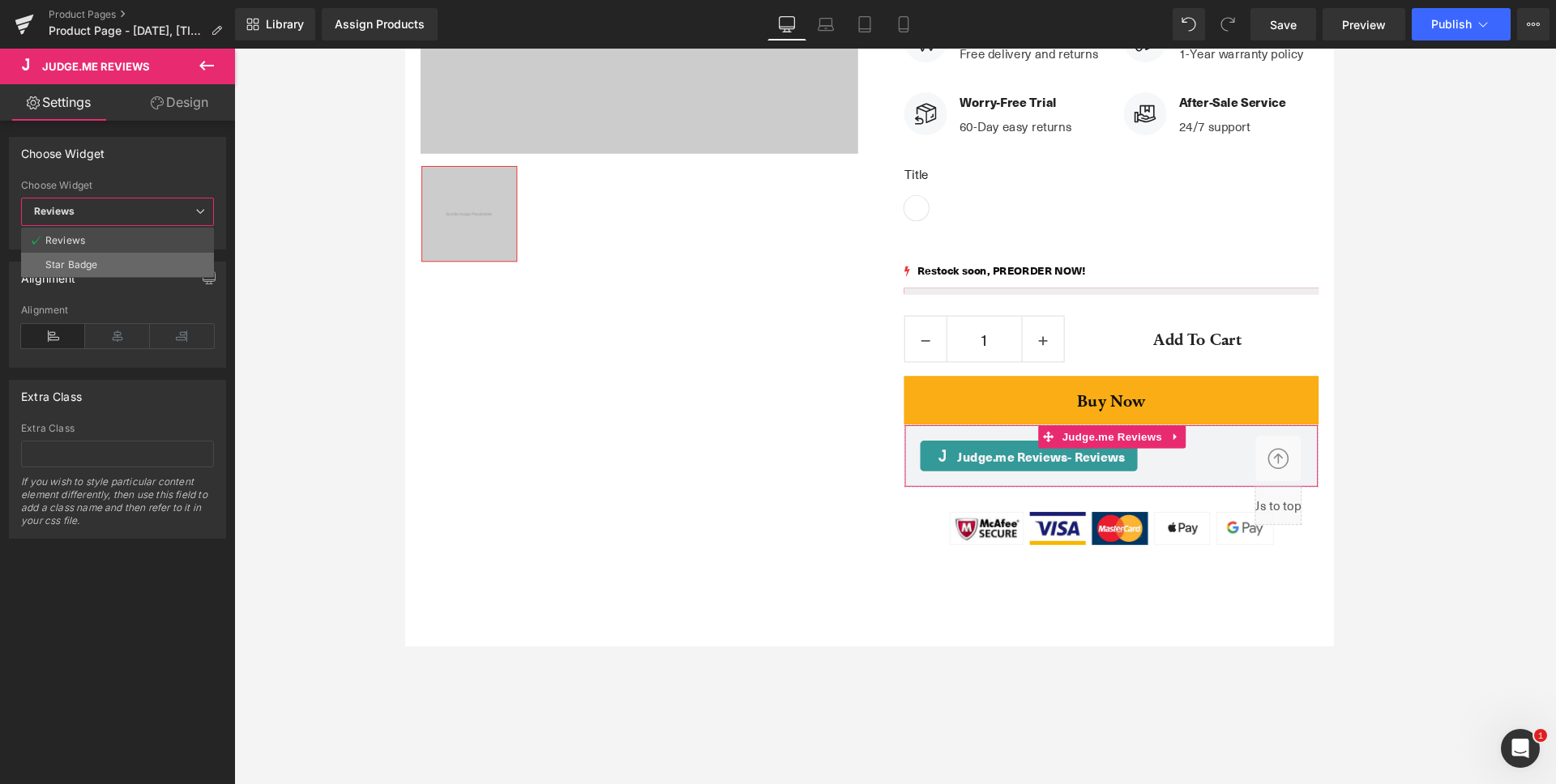 click on "Star Badge" at bounding box center (118, 265) 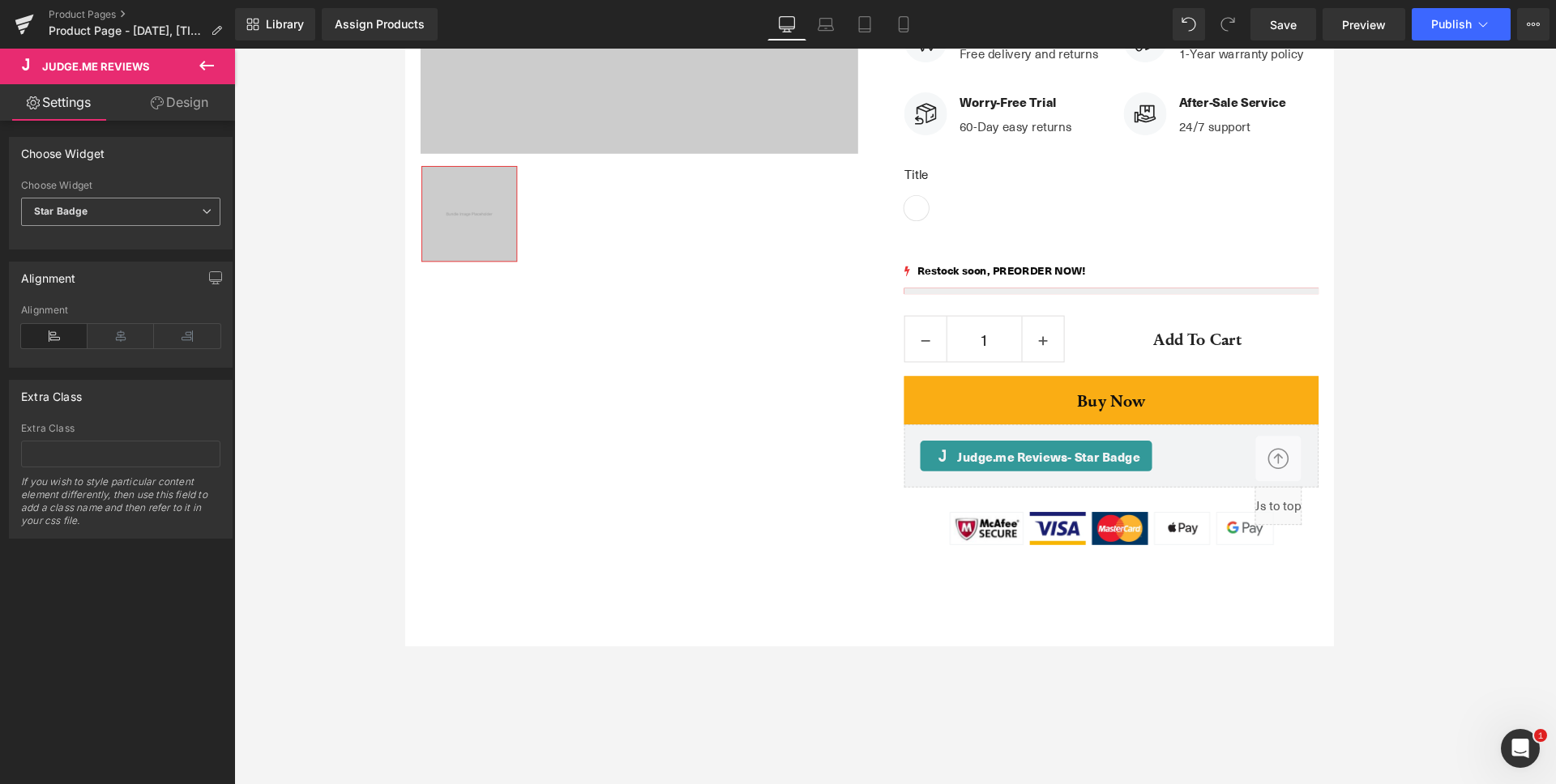 click on "Star Badge" at bounding box center [121, 211] 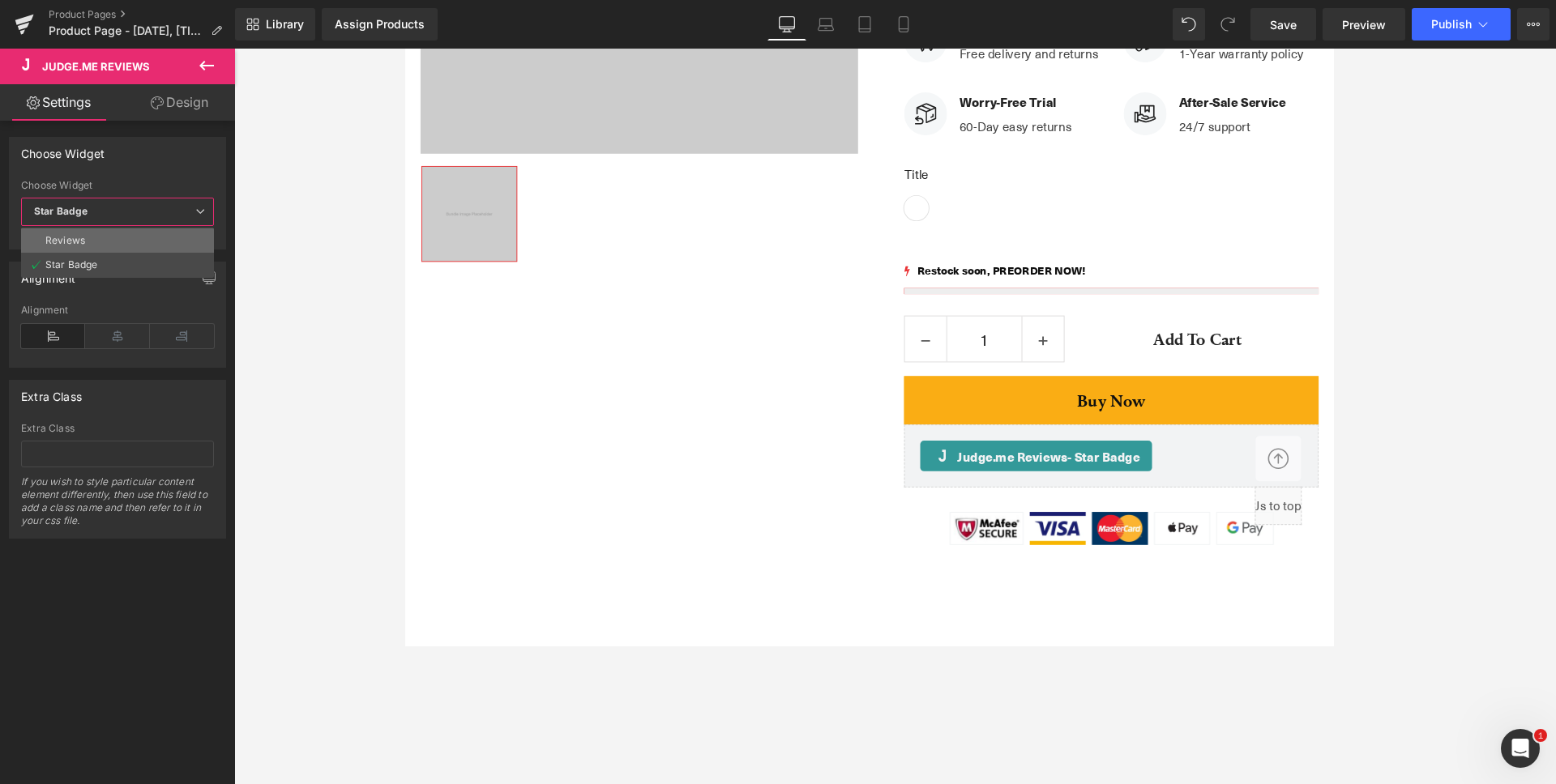 click on "Reviews" at bounding box center [118, 241] 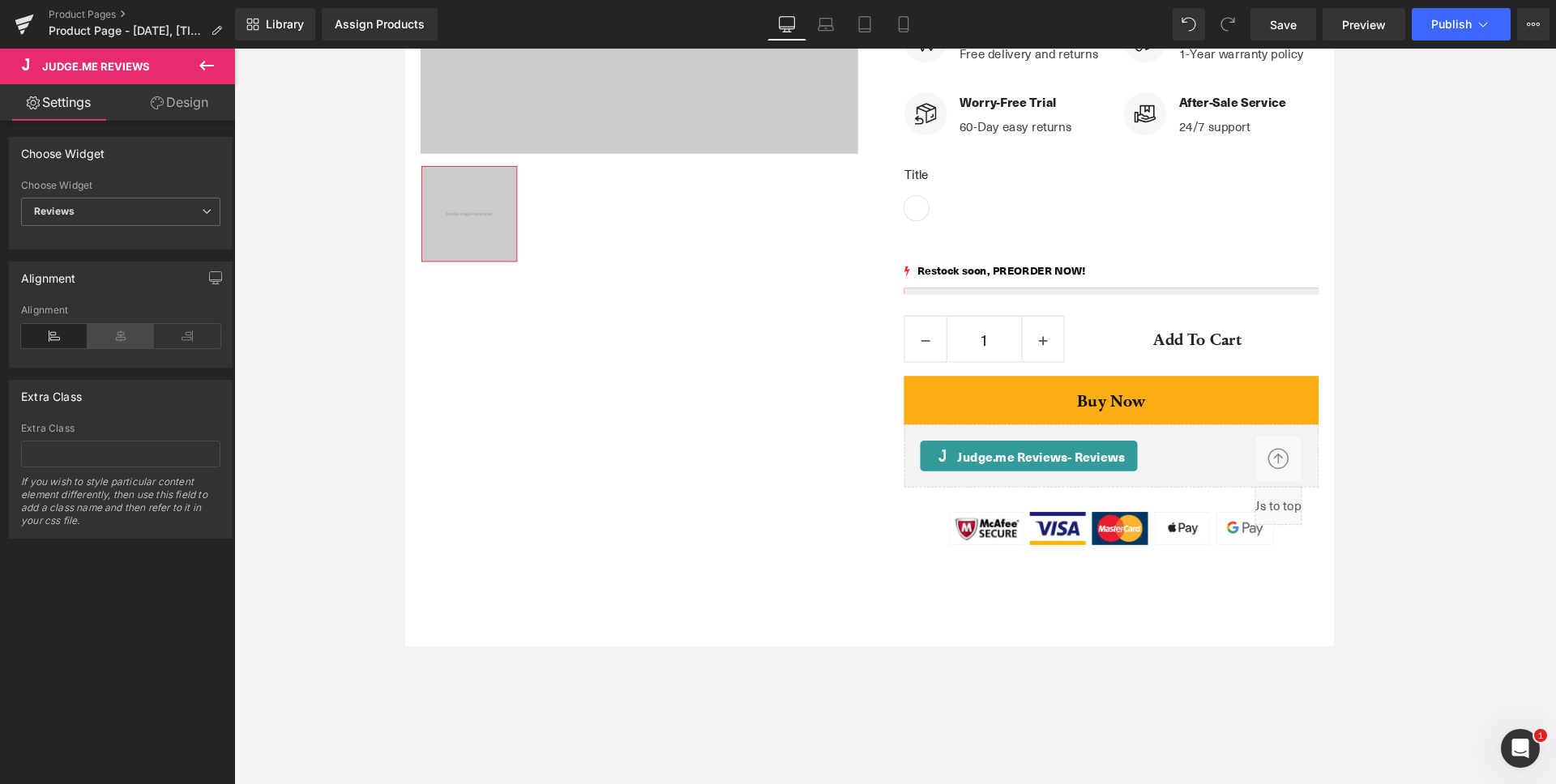 click at bounding box center (121, 336) 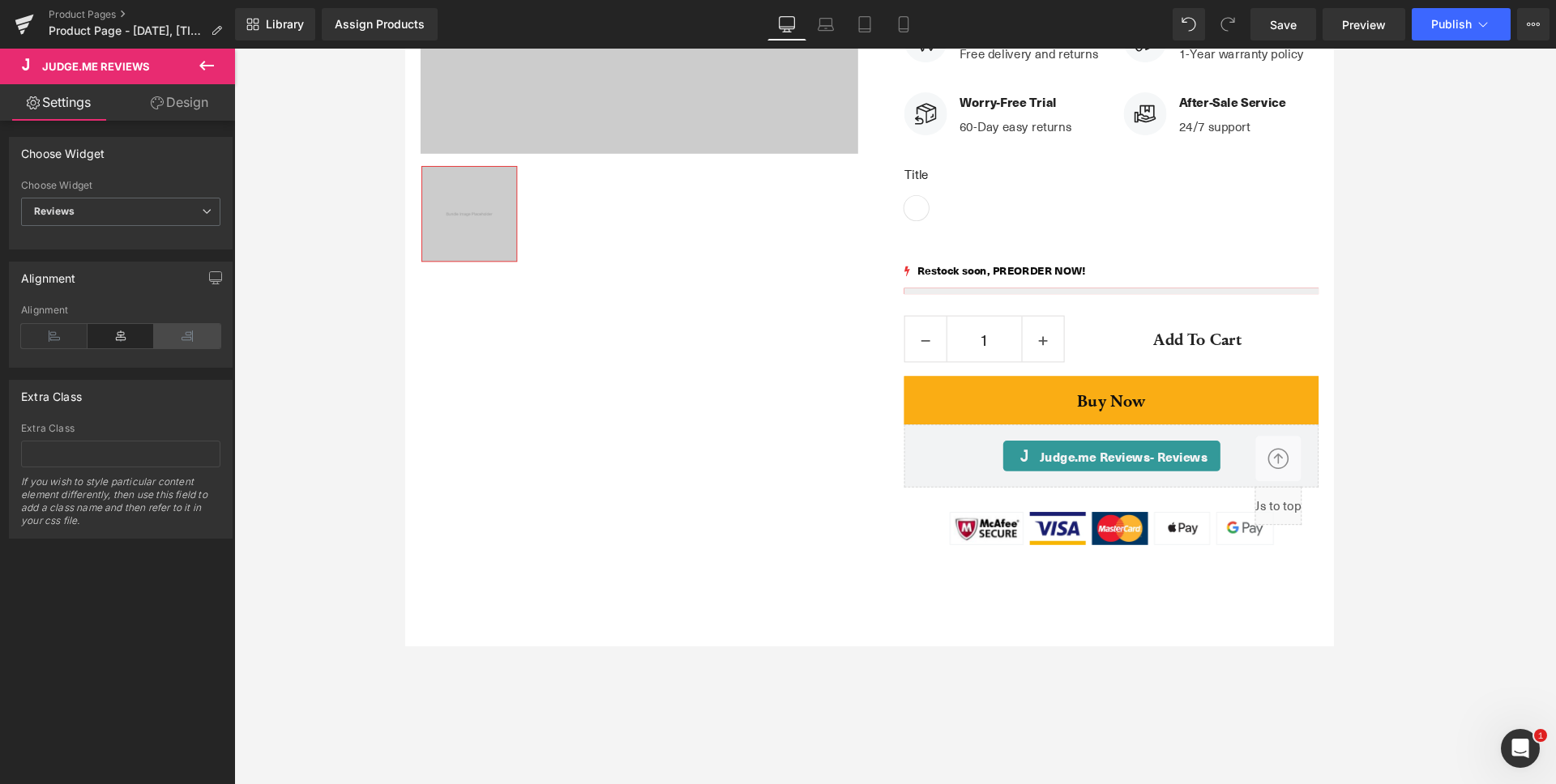 click at bounding box center [187, 336] 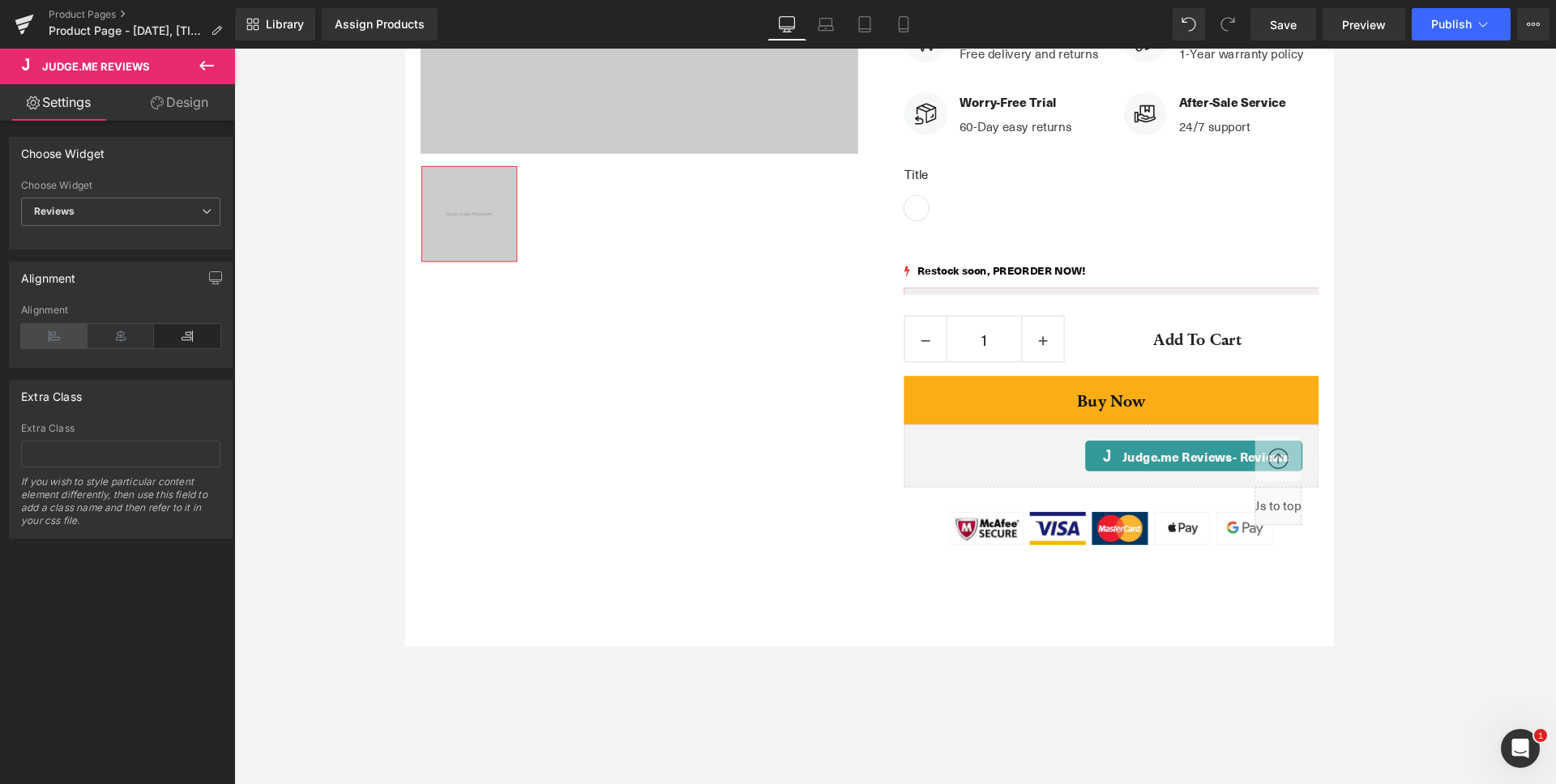click at bounding box center [54, 336] 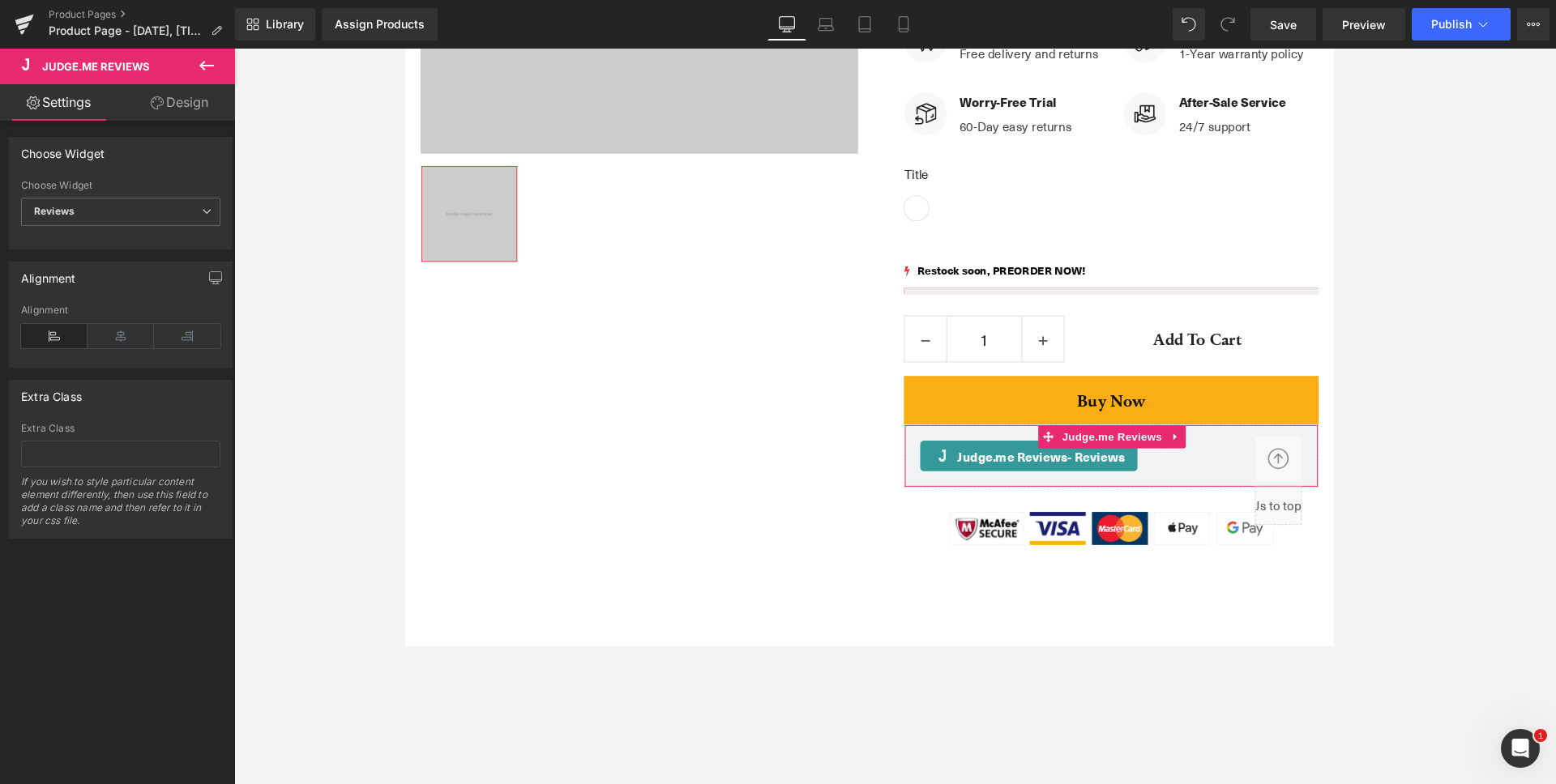 click on "Design" at bounding box center [179, 102] 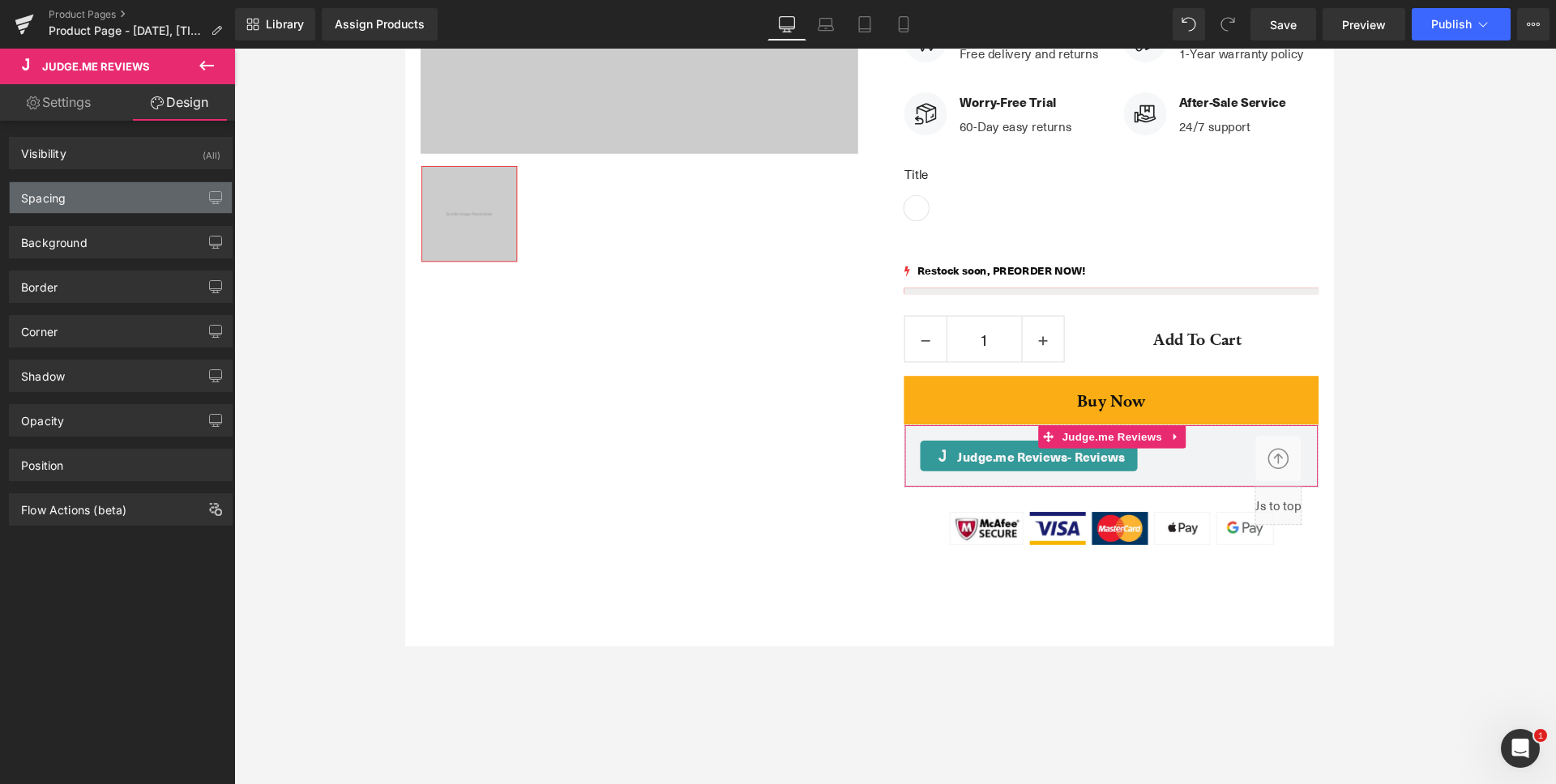 click on "Spacing" at bounding box center [121, 198] 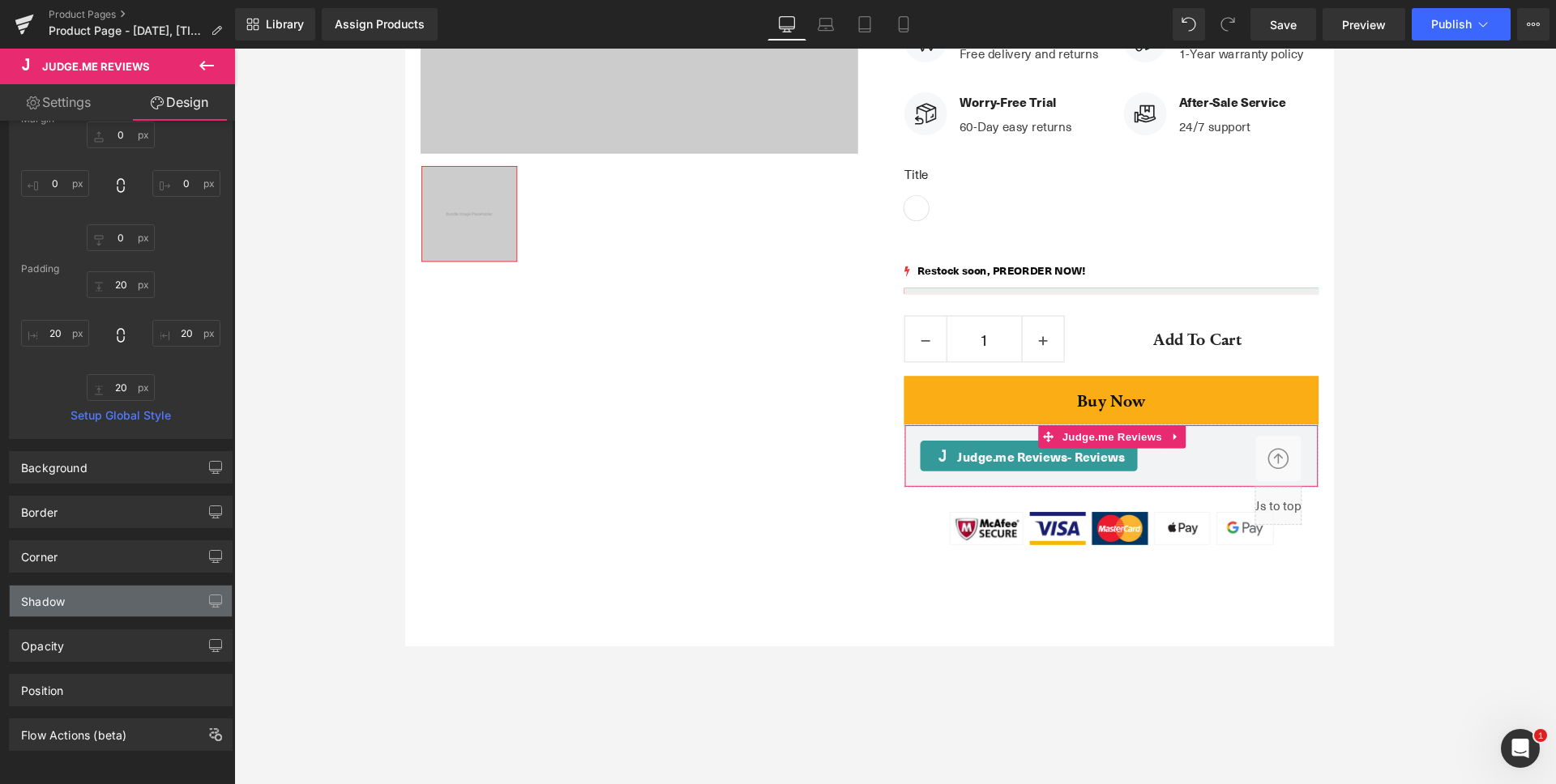 scroll, scrollTop: 0, scrollLeft: 0, axis: both 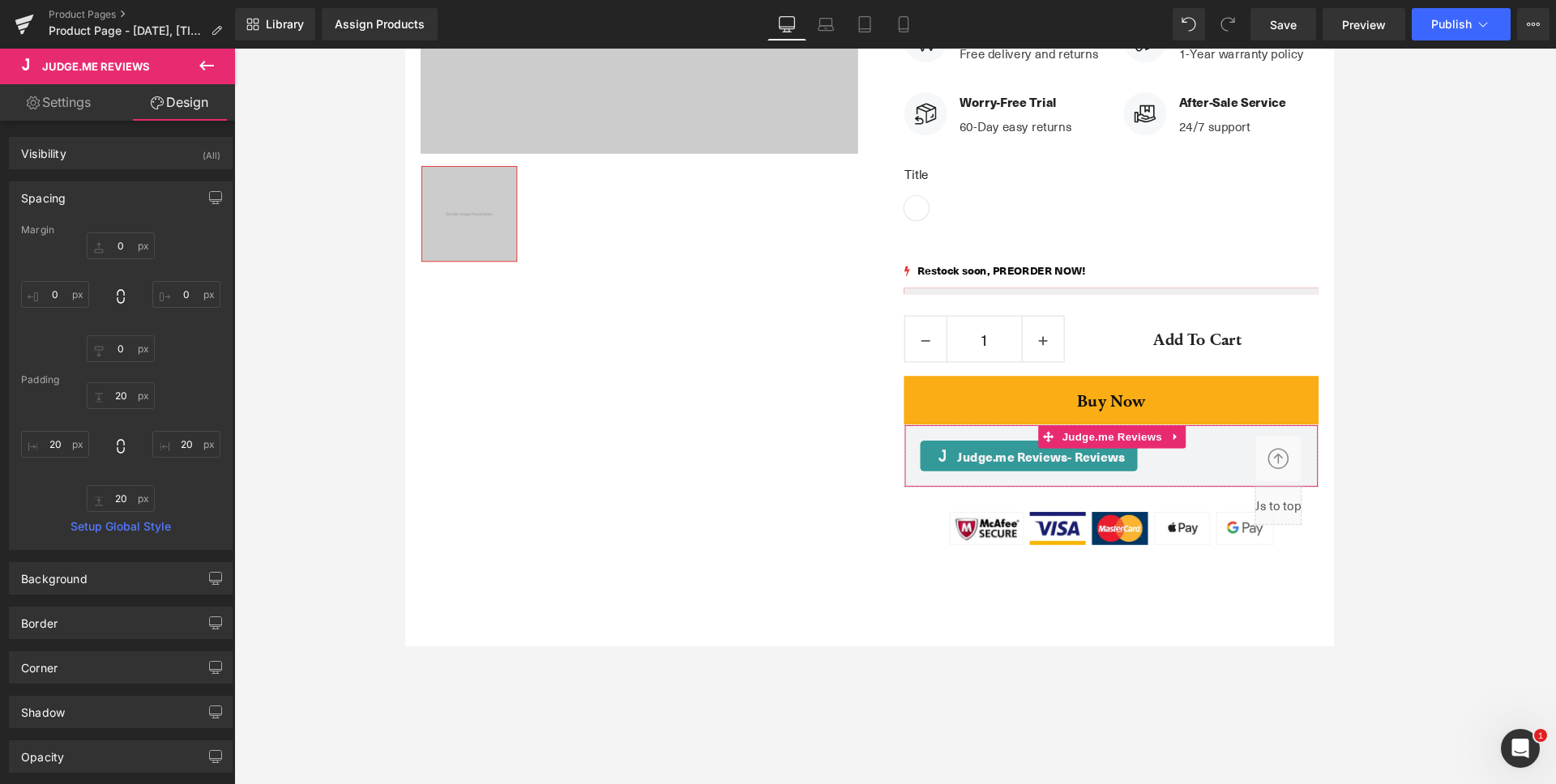 click on "Settings" at bounding box center (58, 102) 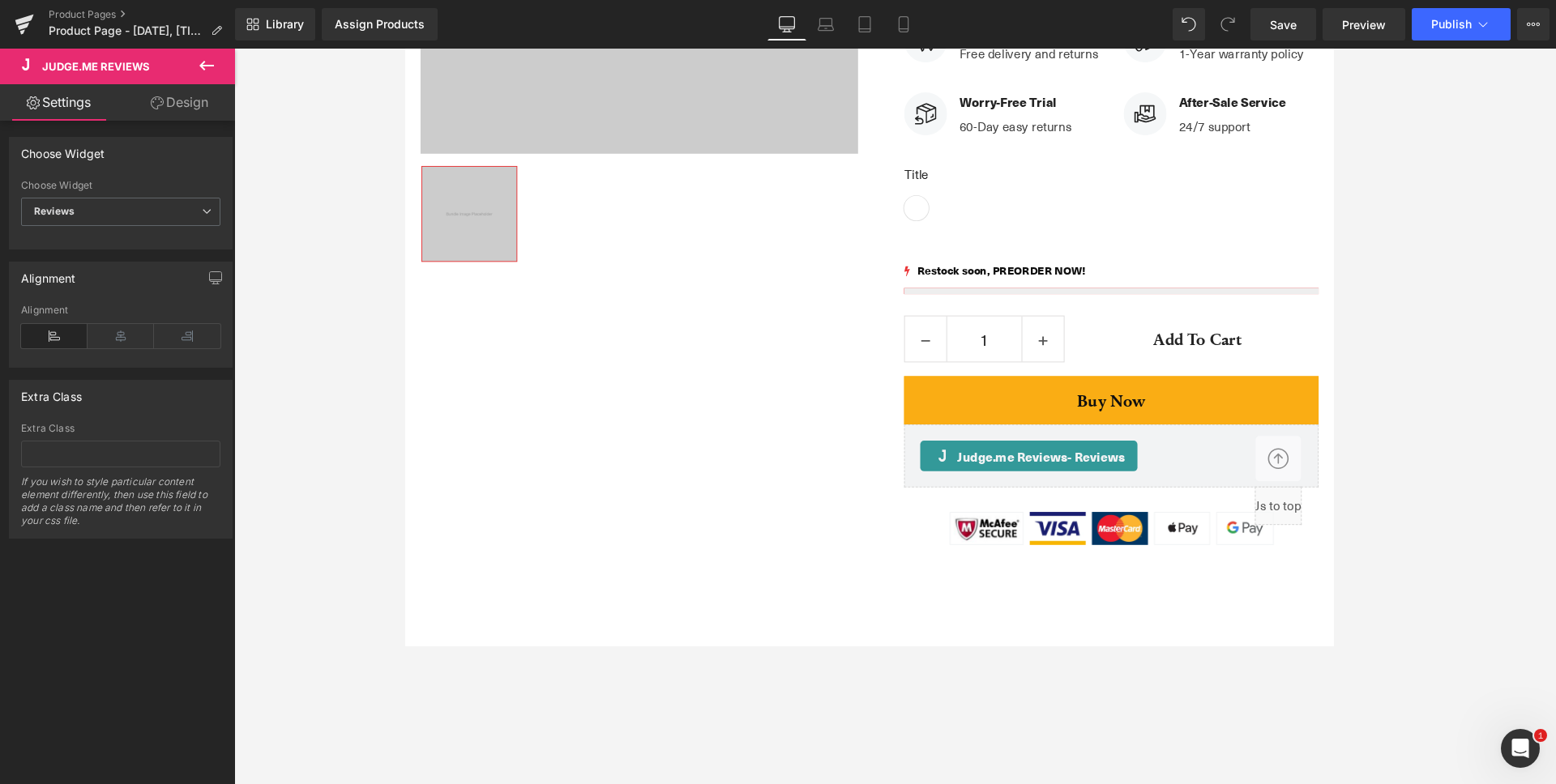 click 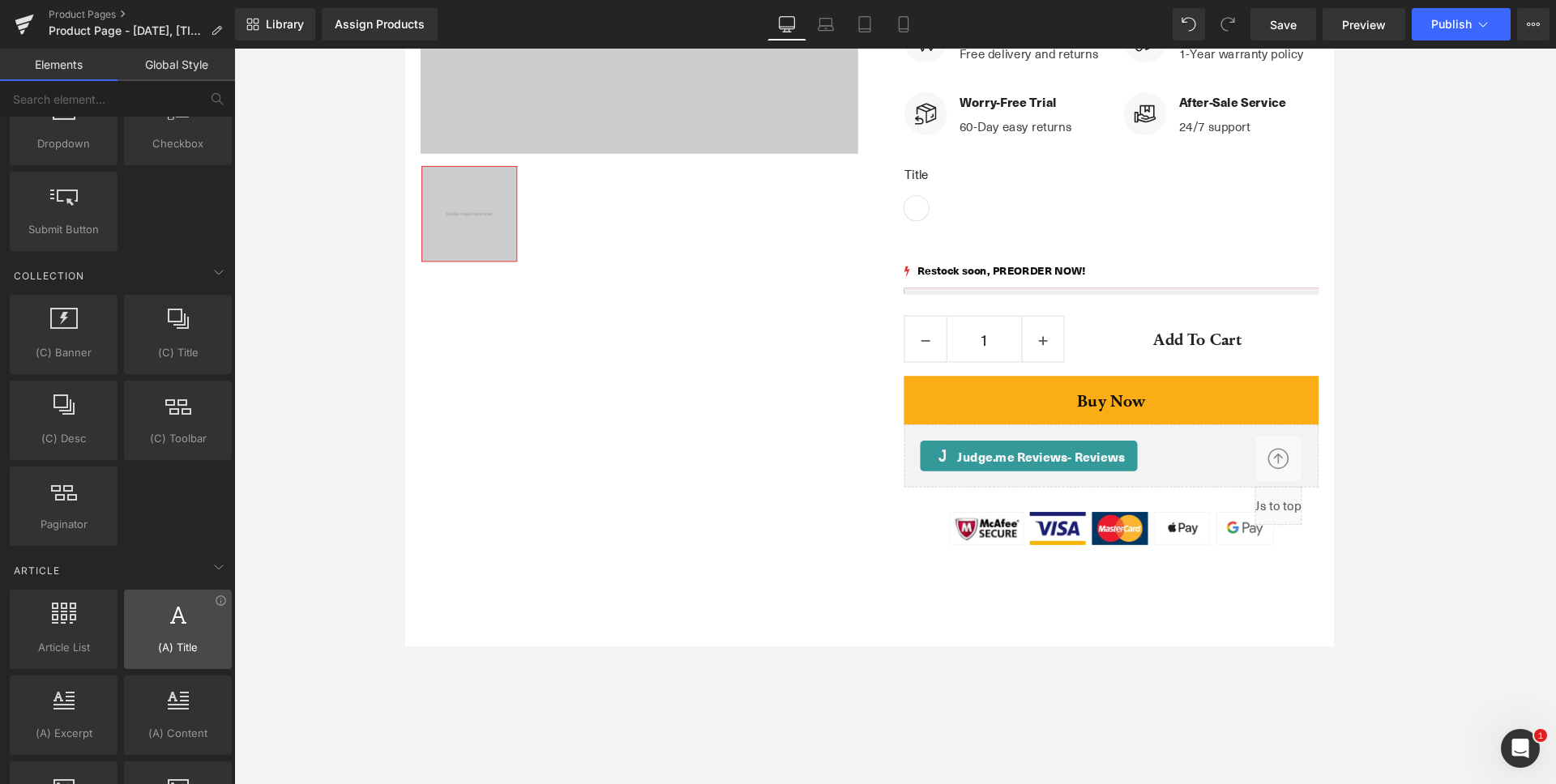 scroll, scrollTop: 2734, scrollLeft: 0, axis: vertical 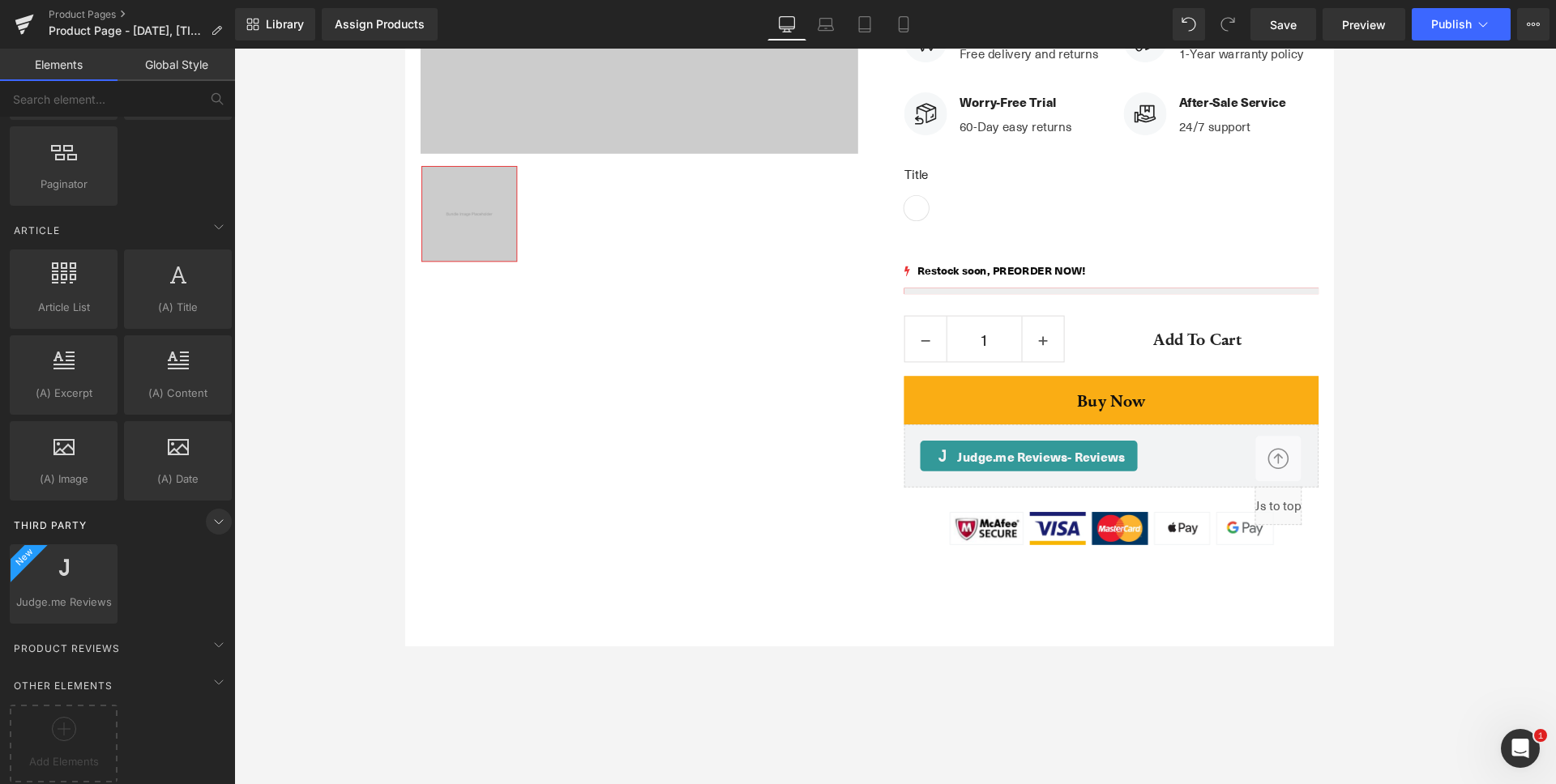 click 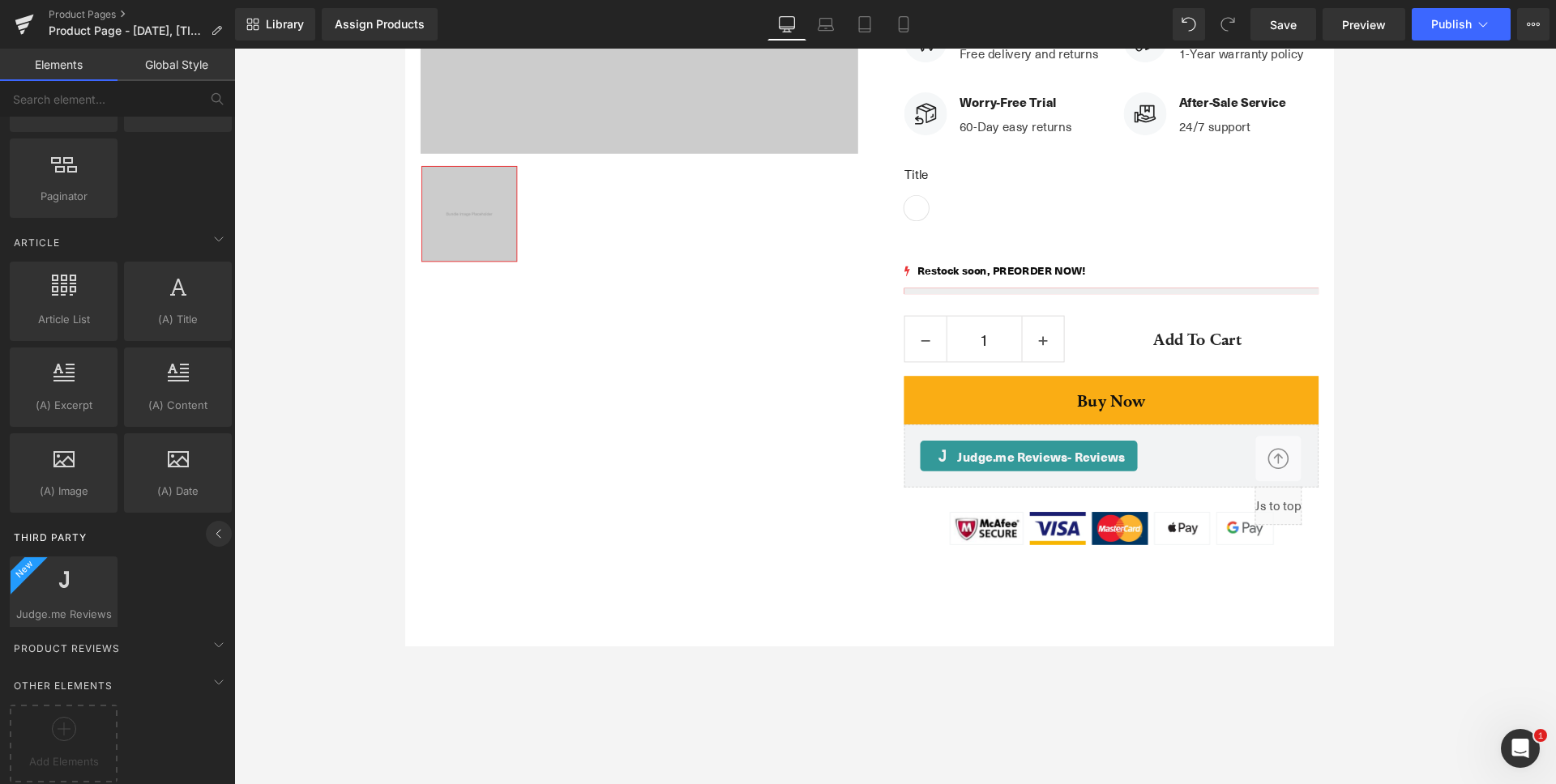 scroll, scrollTop: 2648, scrollLeft: 0, axis: vertical 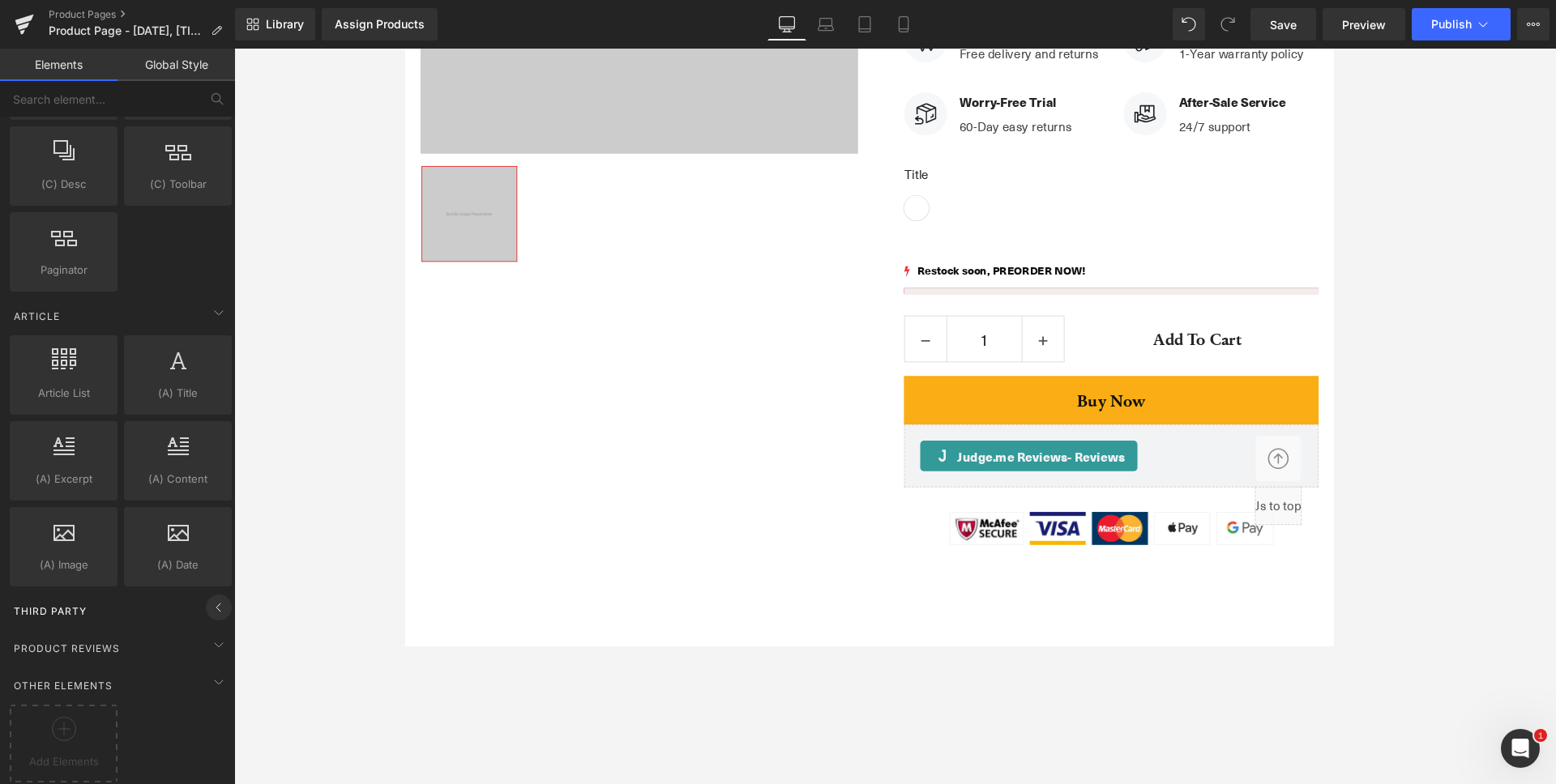 click 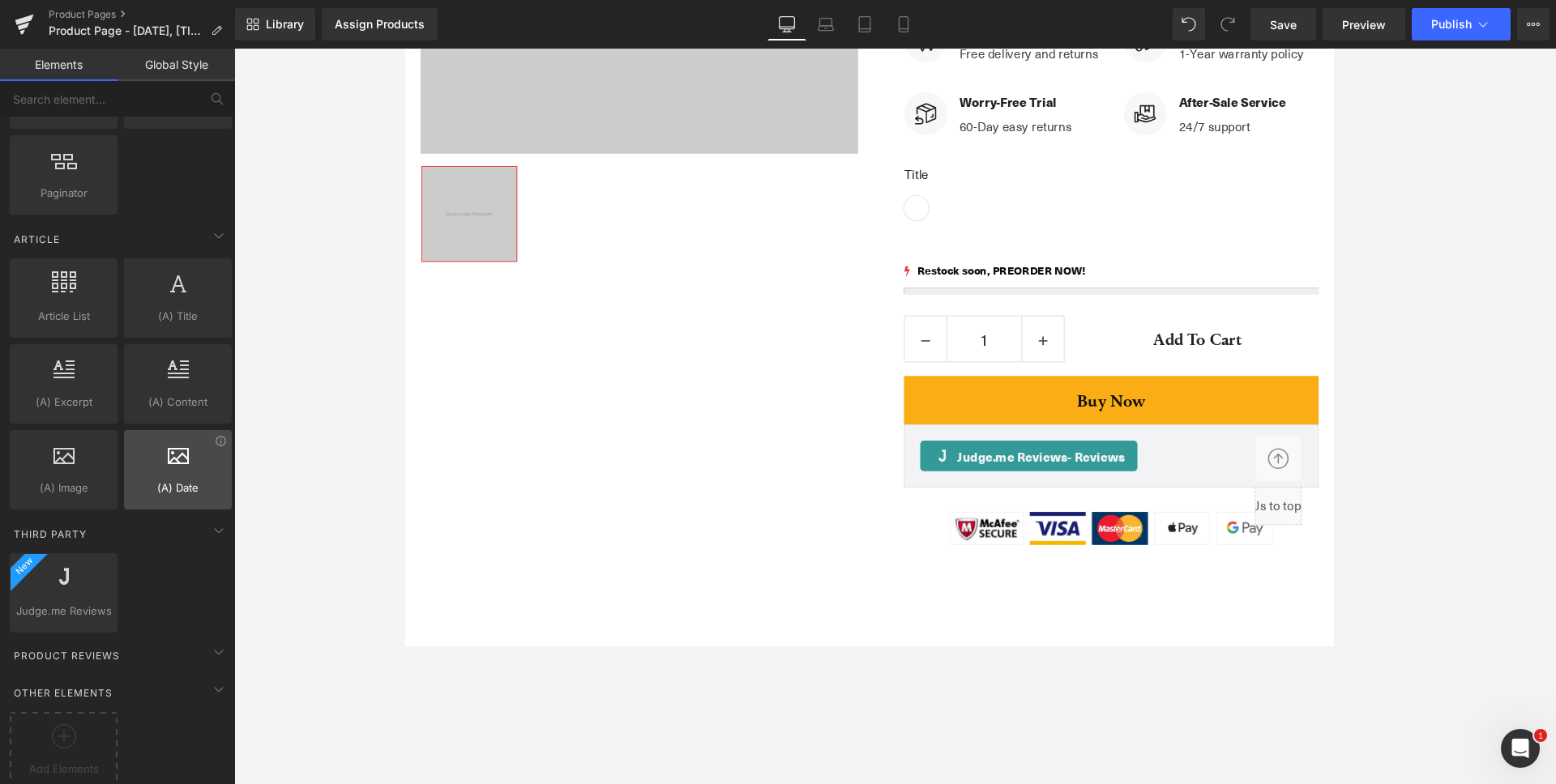 scroll, scrollTop: 2734, scrollLeft: 0, axis: vertical 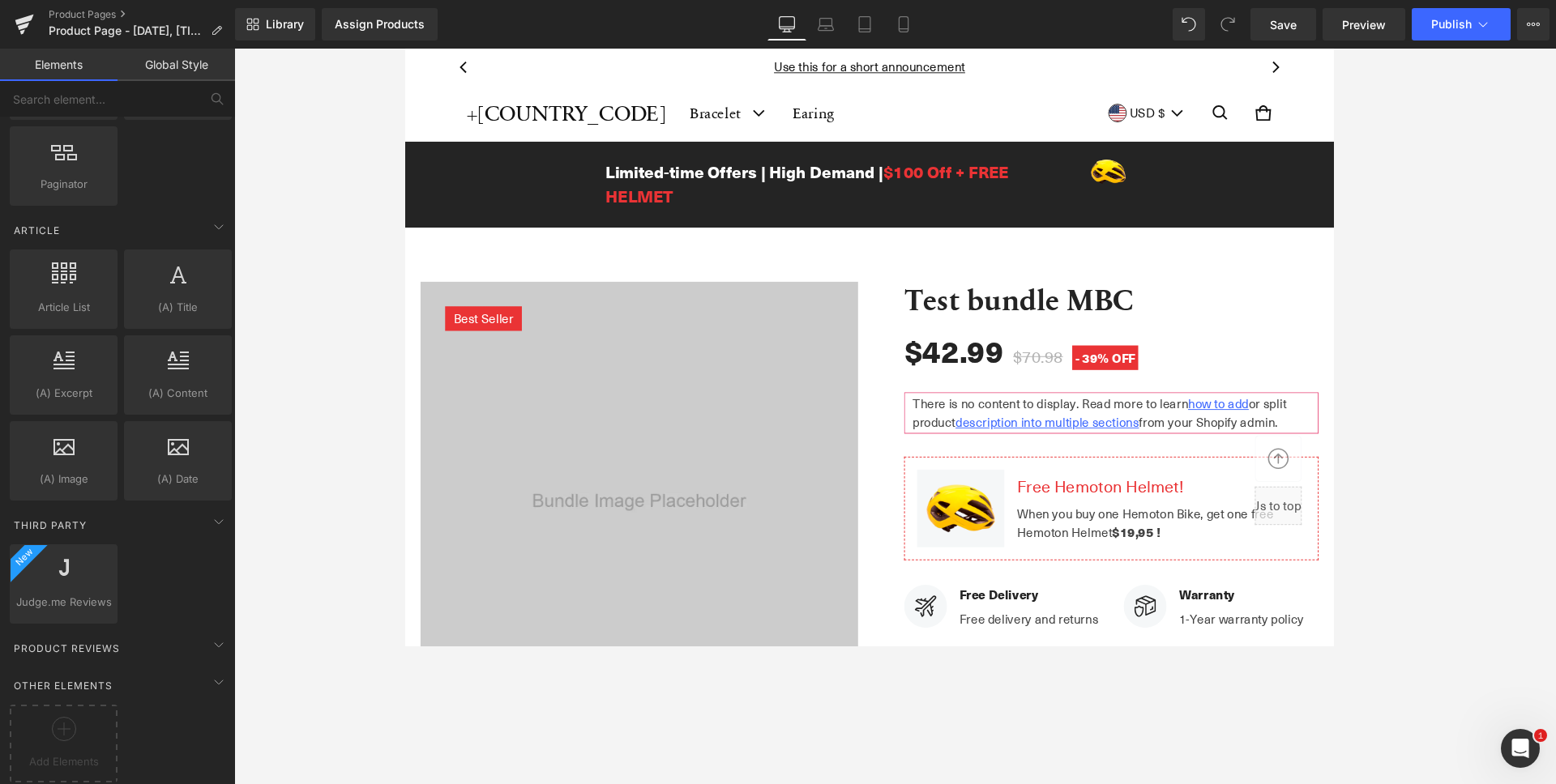 click on "Global Style" at bounding box center (176, 65) 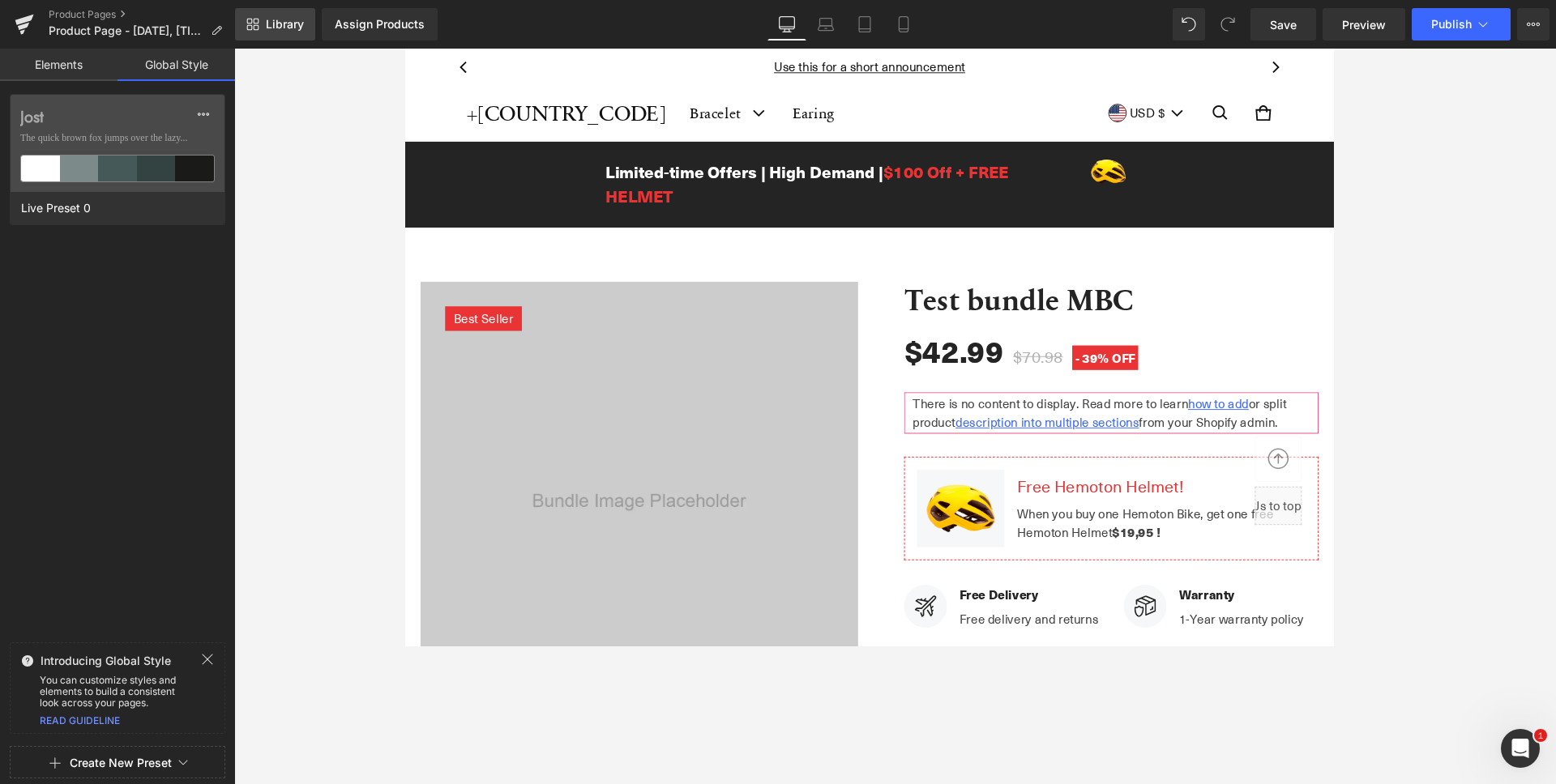 click on "Library" at bounding box center (284, 24) 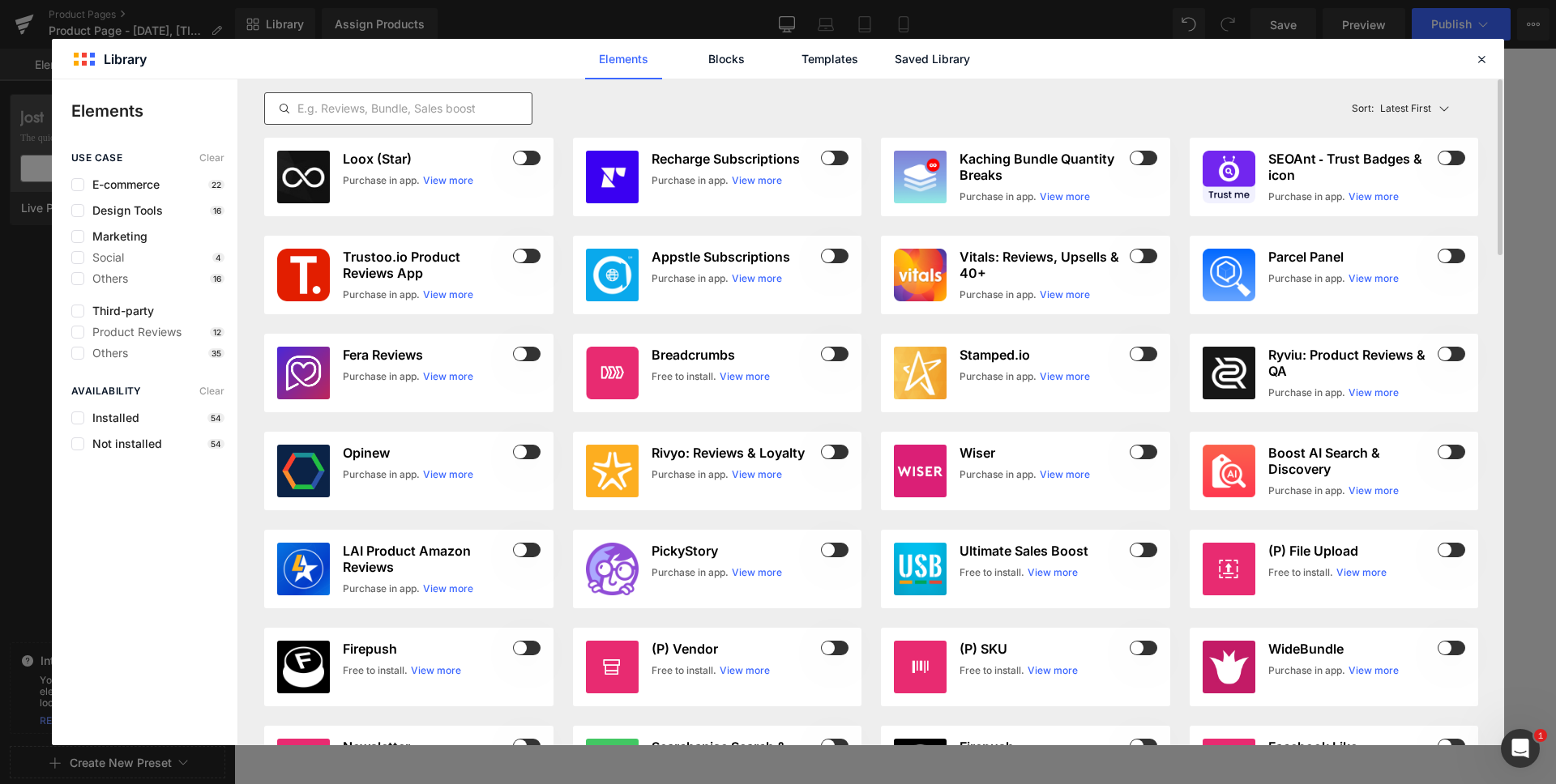 click at bounding box center (398, 109) 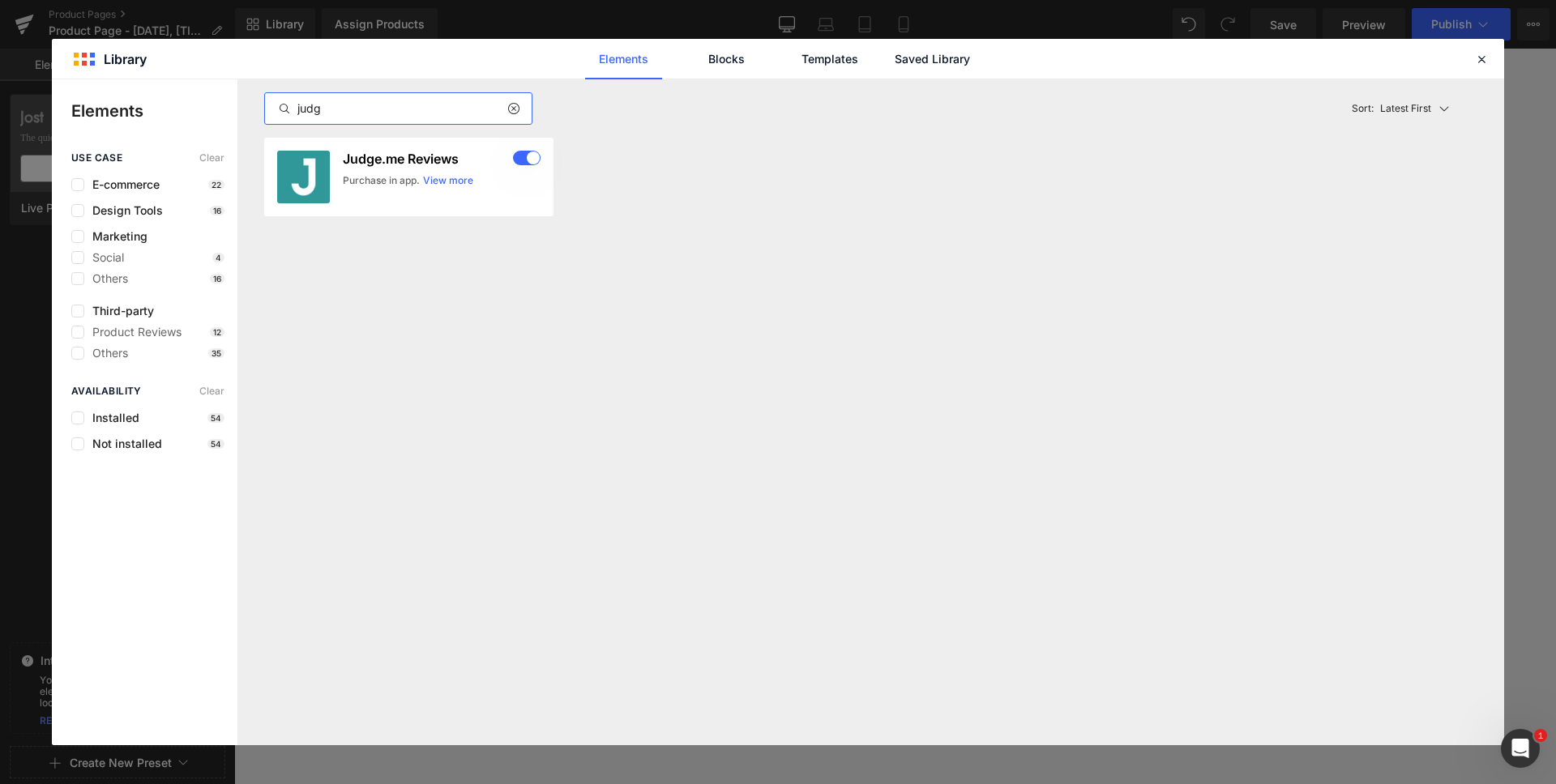 type on "judge" 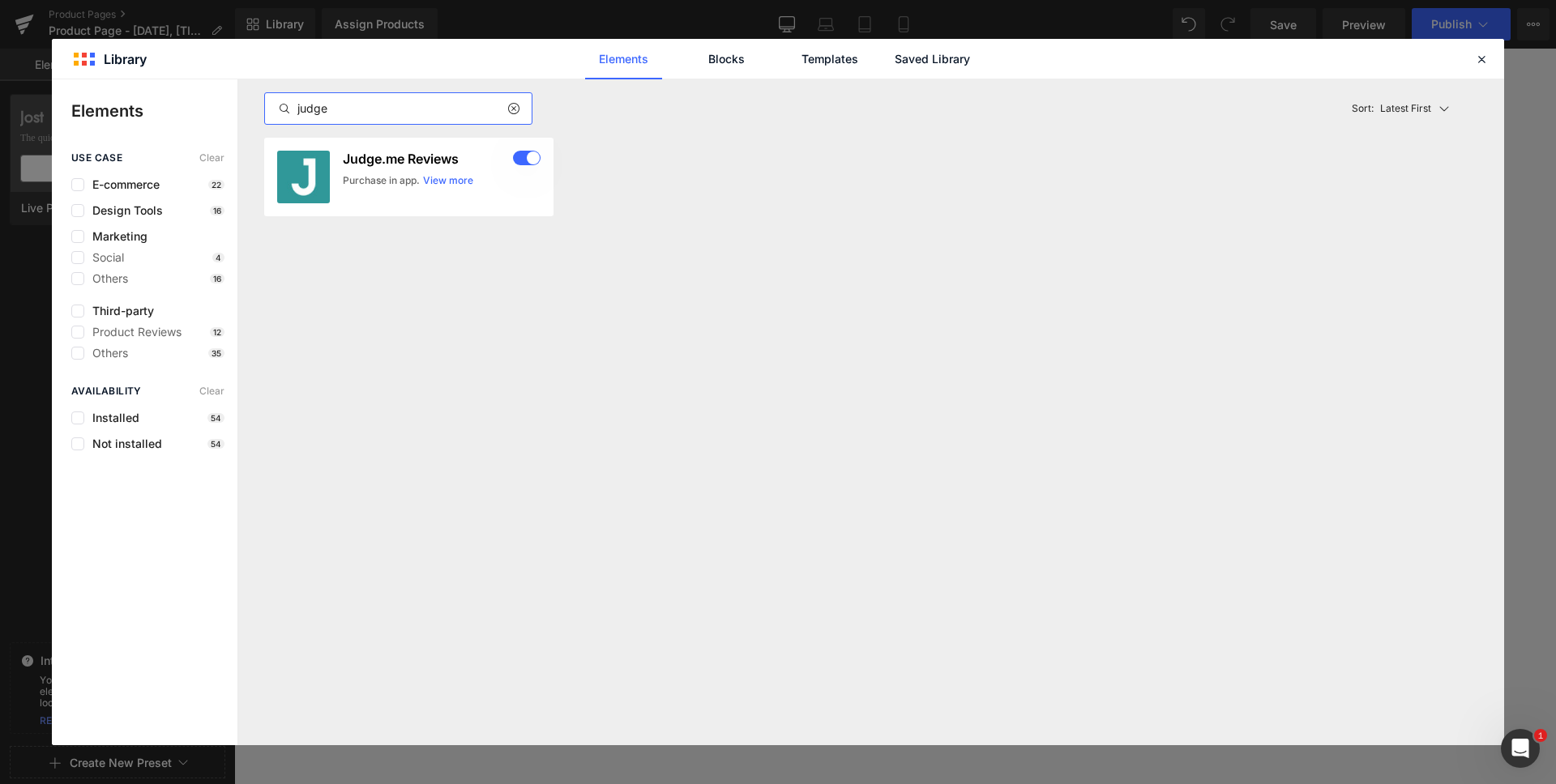 type 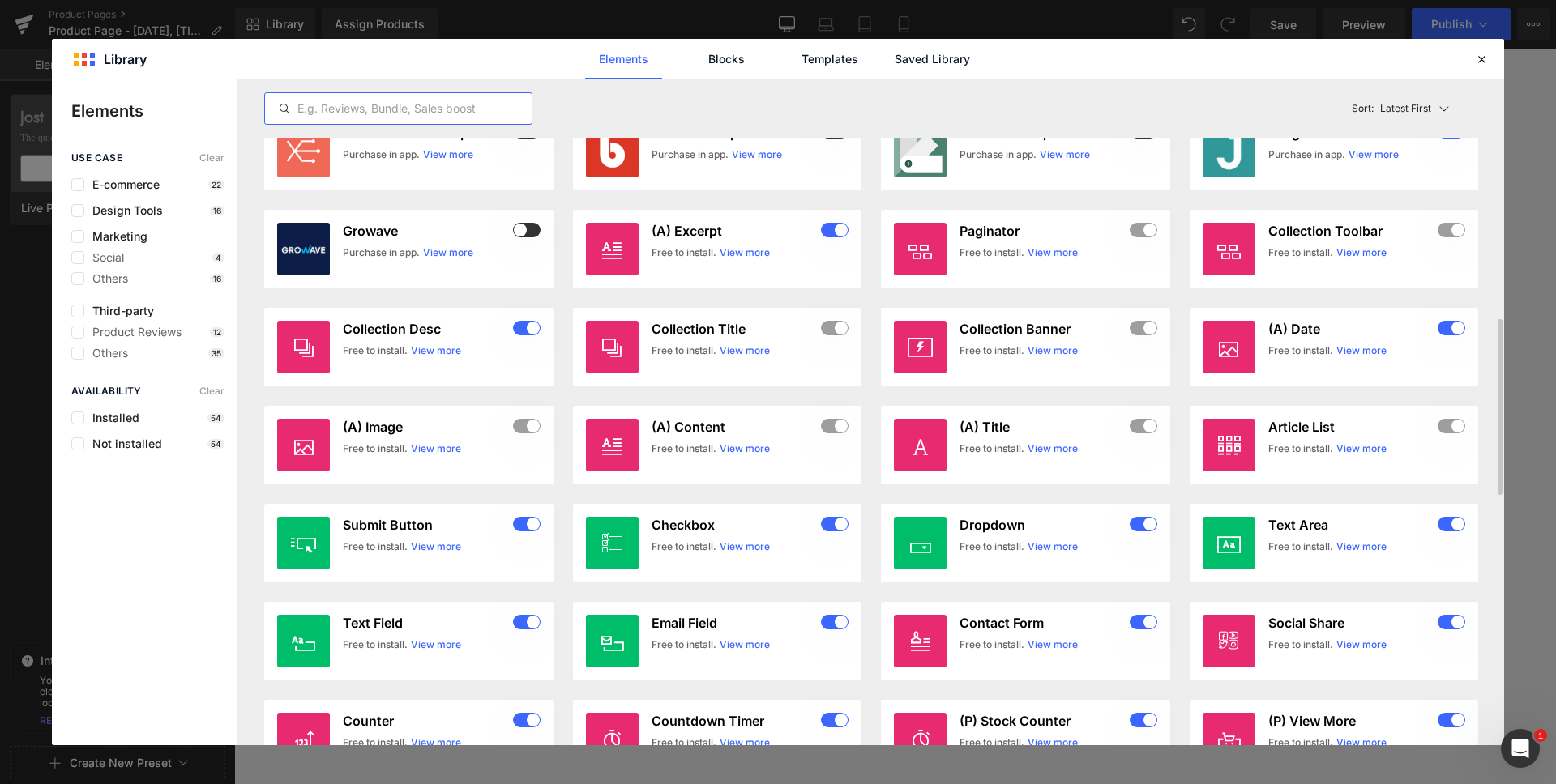 scroll, scrollTop: 914, scrollLeft: 0, axis: vertical 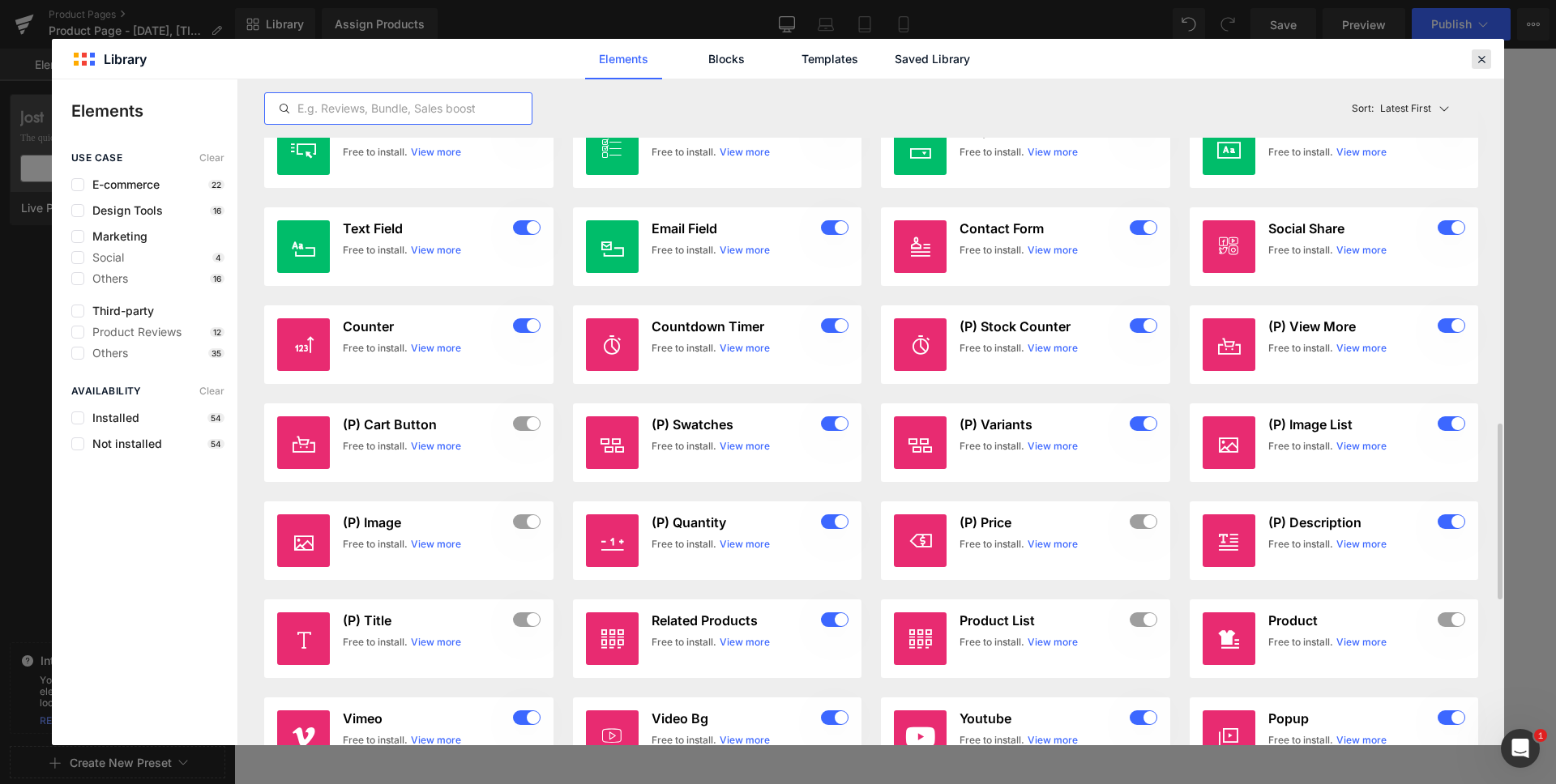 click at bounding box center (1481, 59) 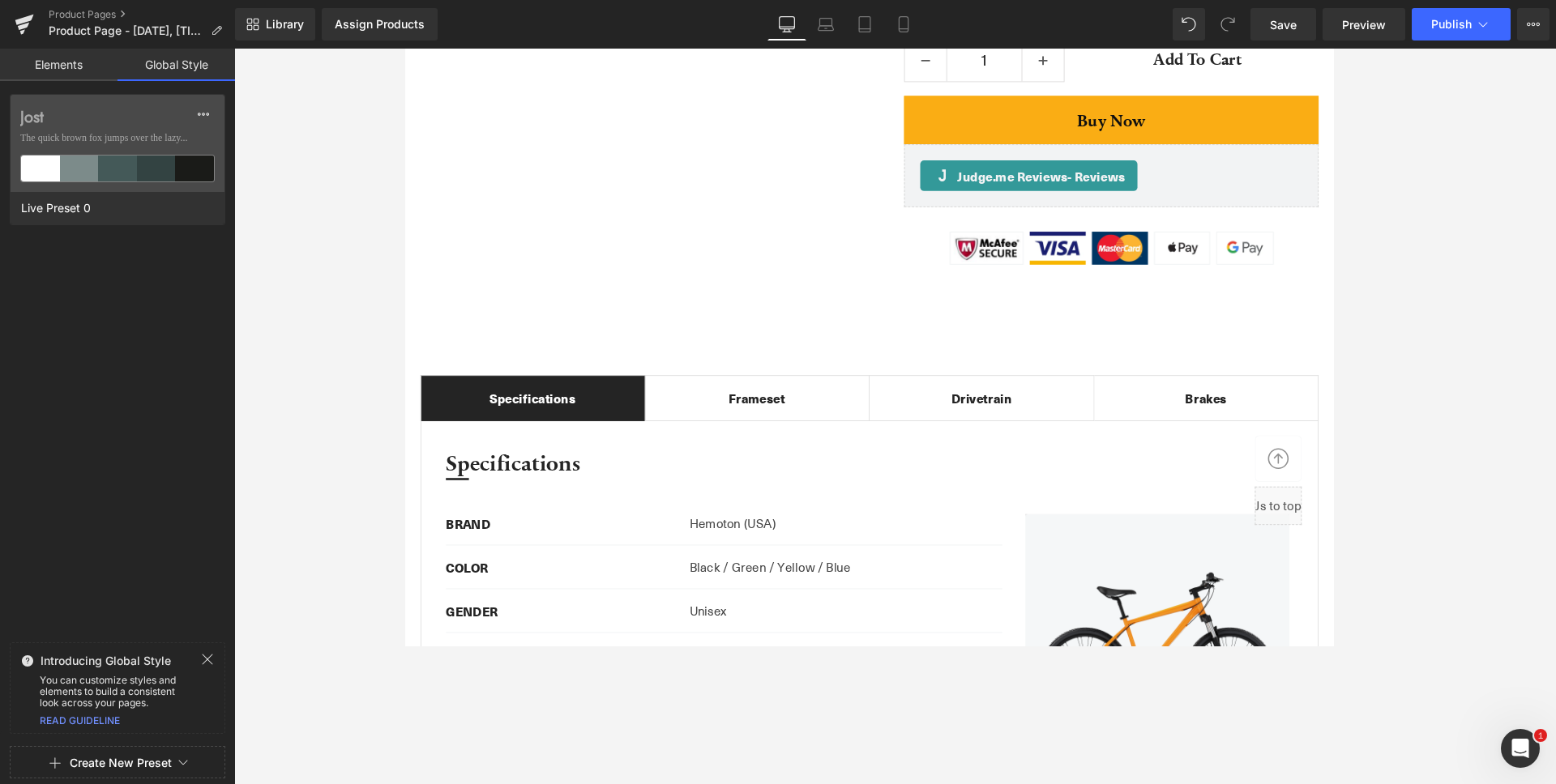 scroll, scrollTop: 905, scrollLeft: 0, axis: vertical 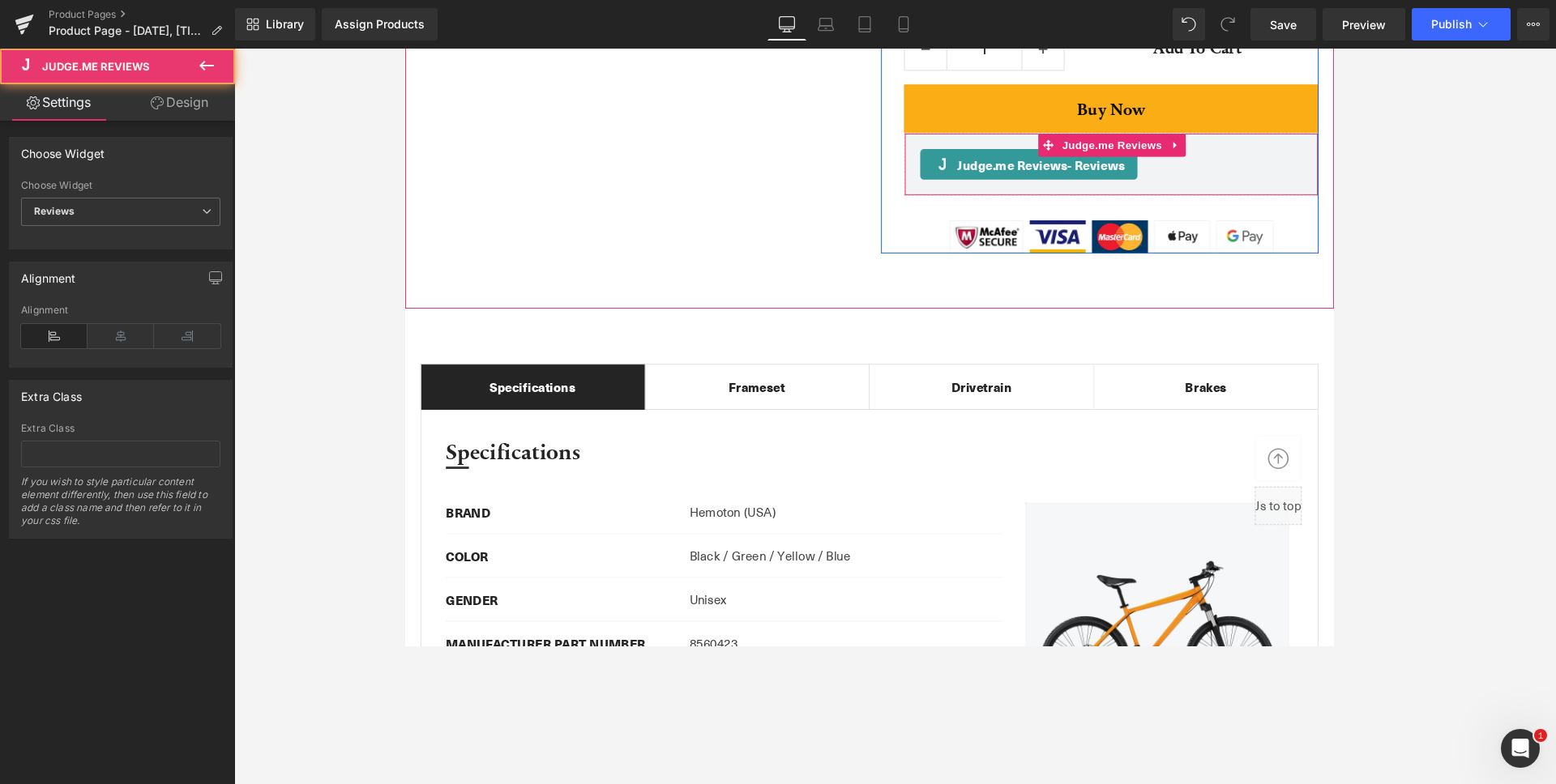 click on "- Reviews" at bounding box center [1134, 171] 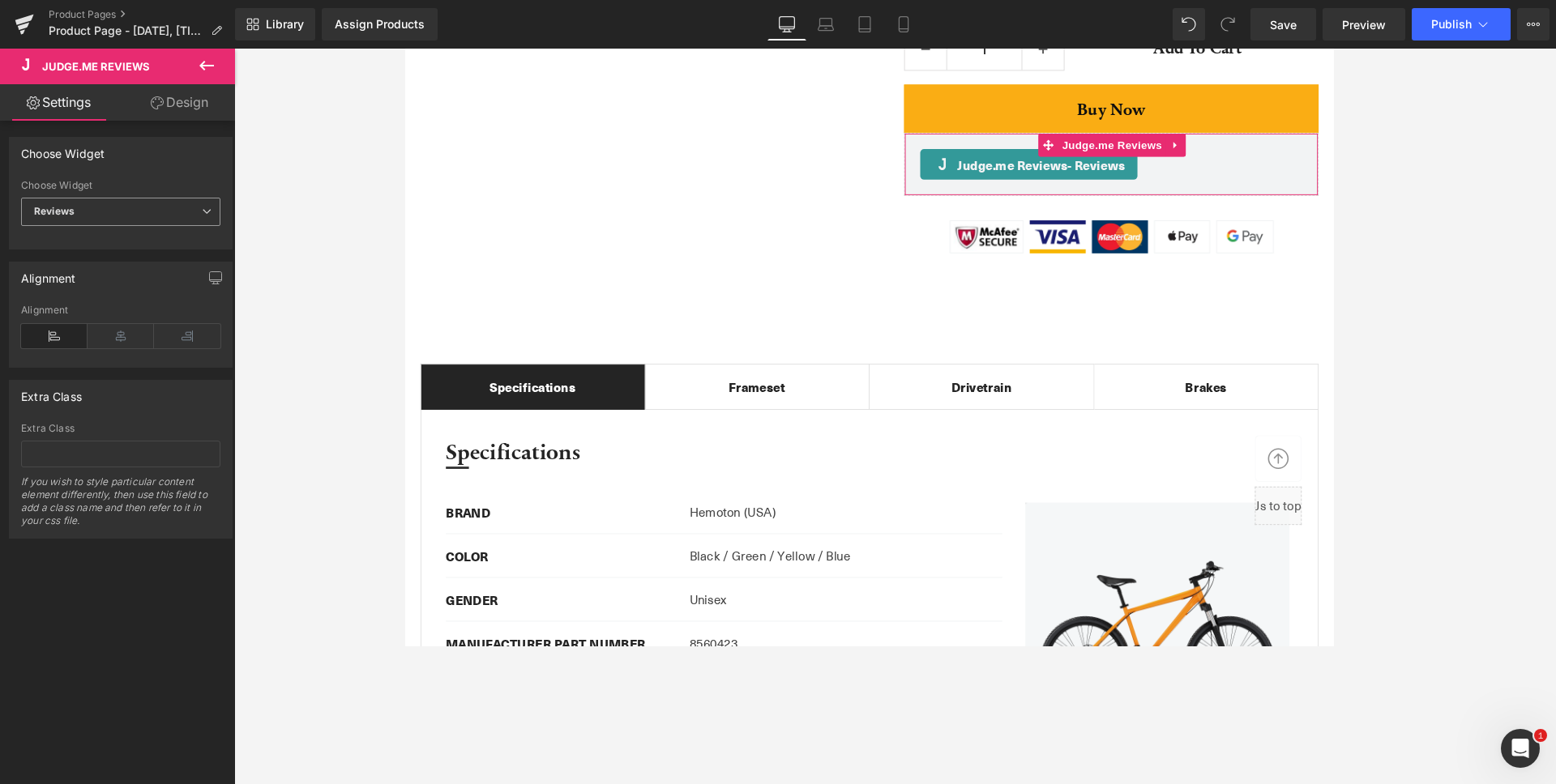 click on "Reviews" at bounding box center [121, 211] 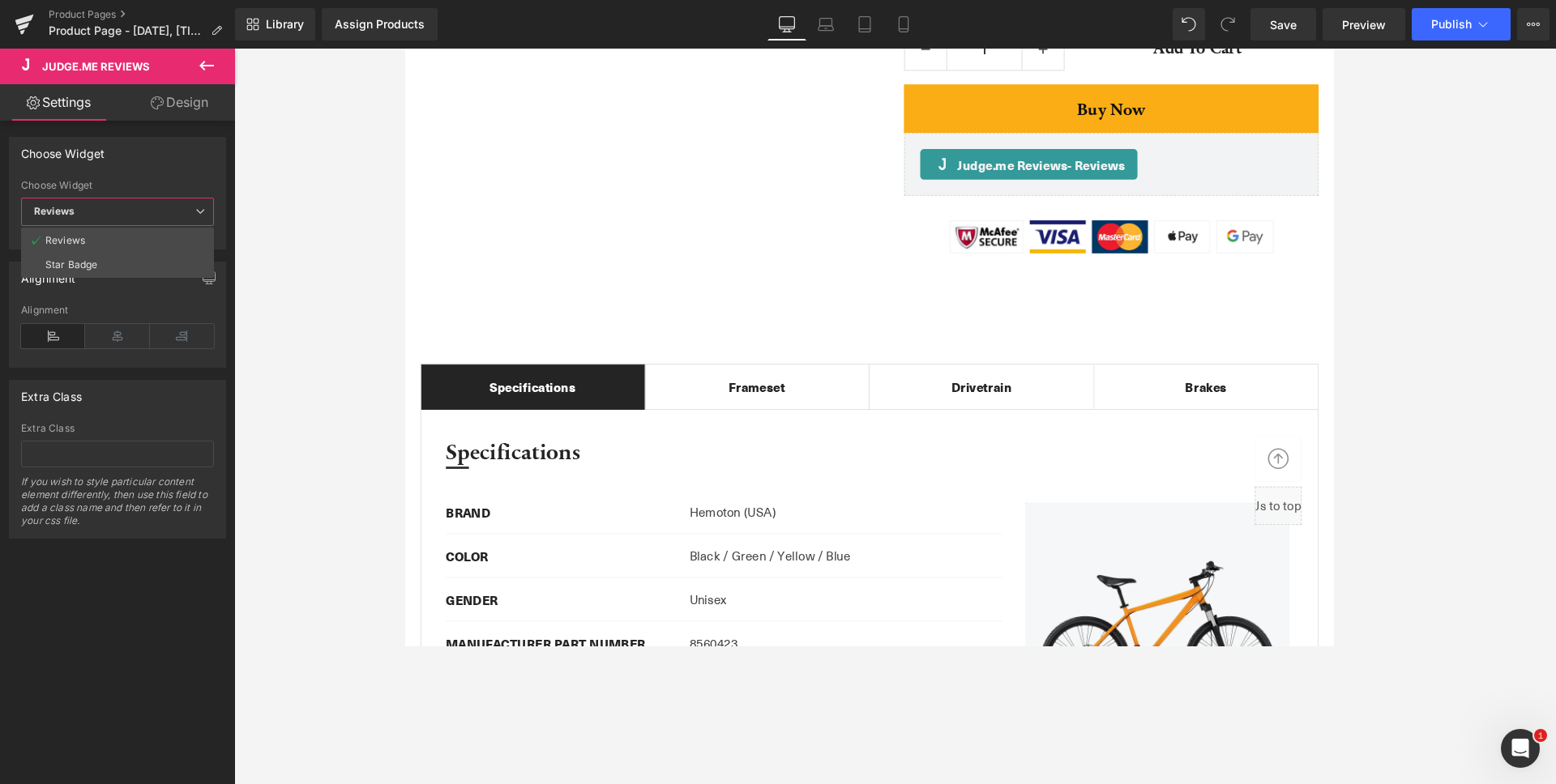 click 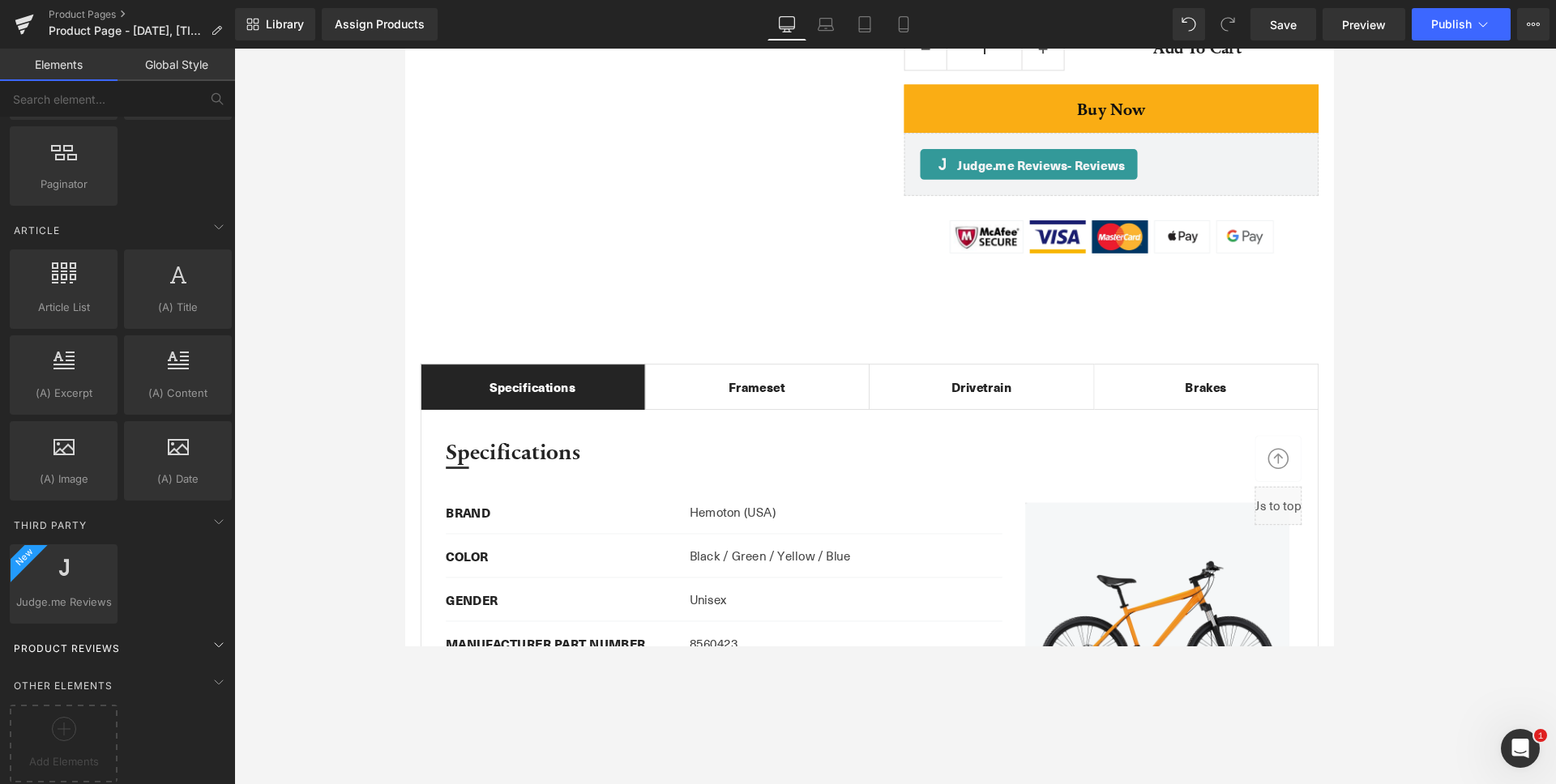 click on "Product Reviews" at bounding box center [121, 648] 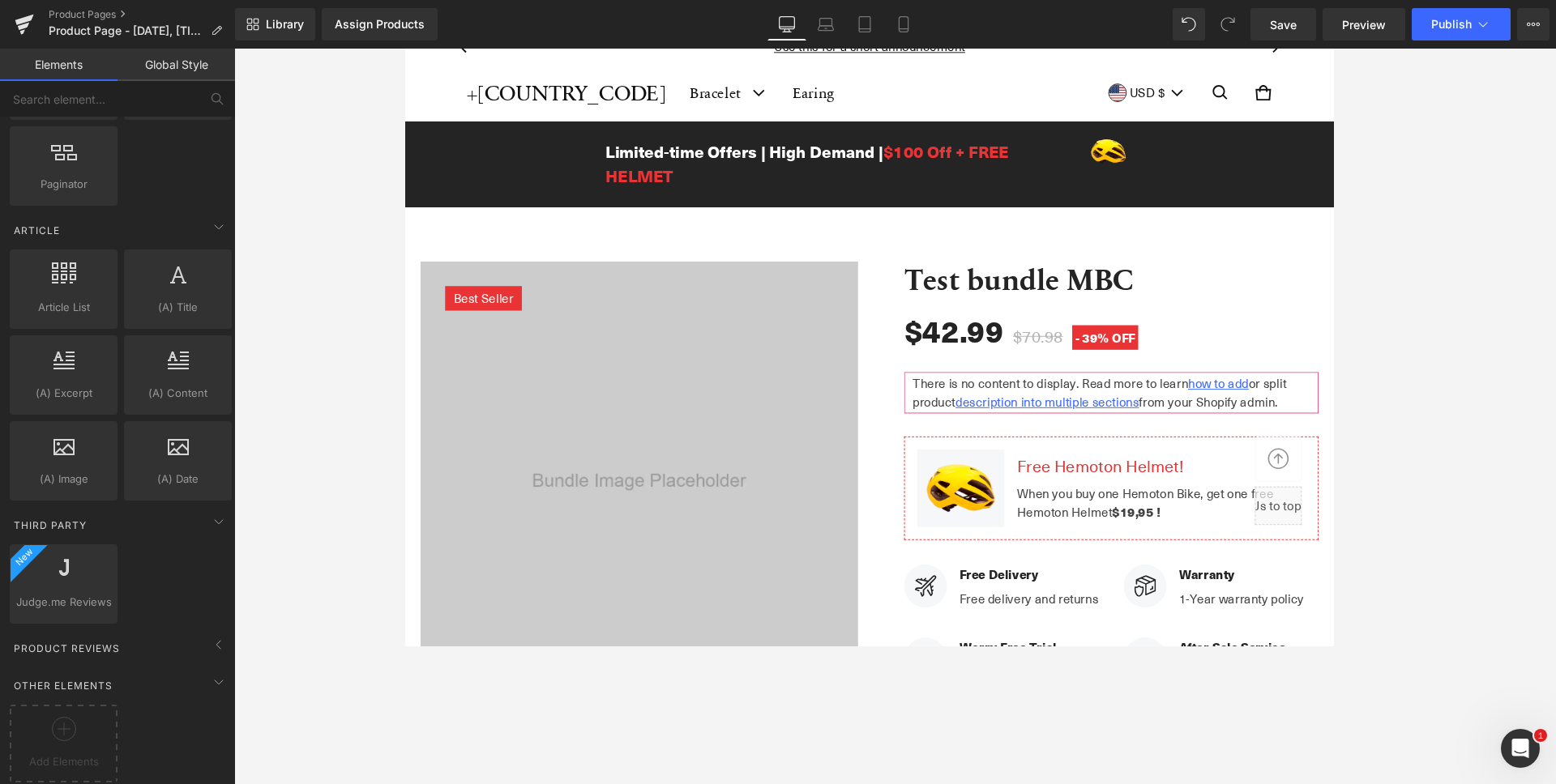 scroll, scrollTop: 0, scrollLeft: 0, axis: both 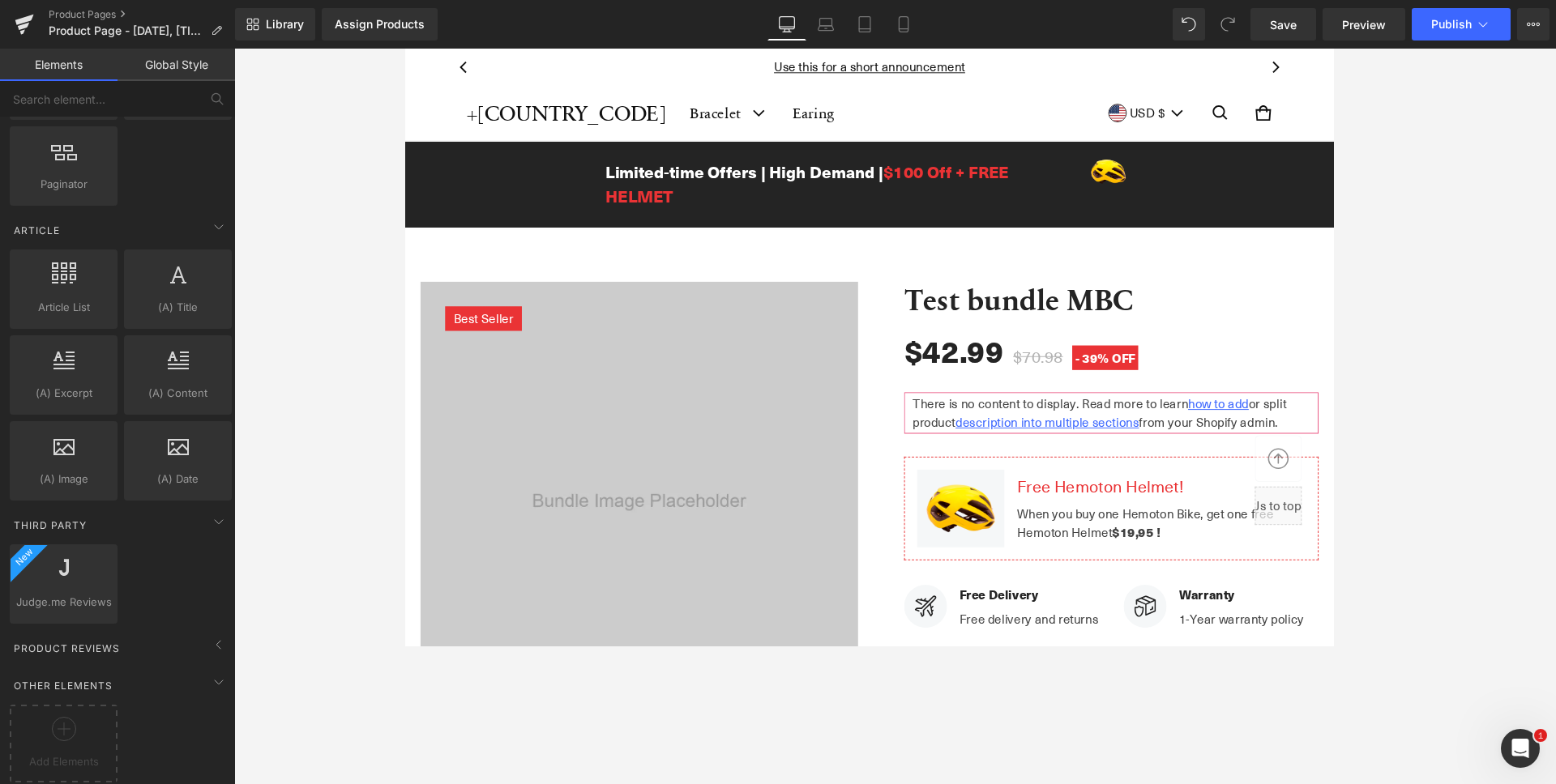 click on "Elements" at bounding box center [58, 65] 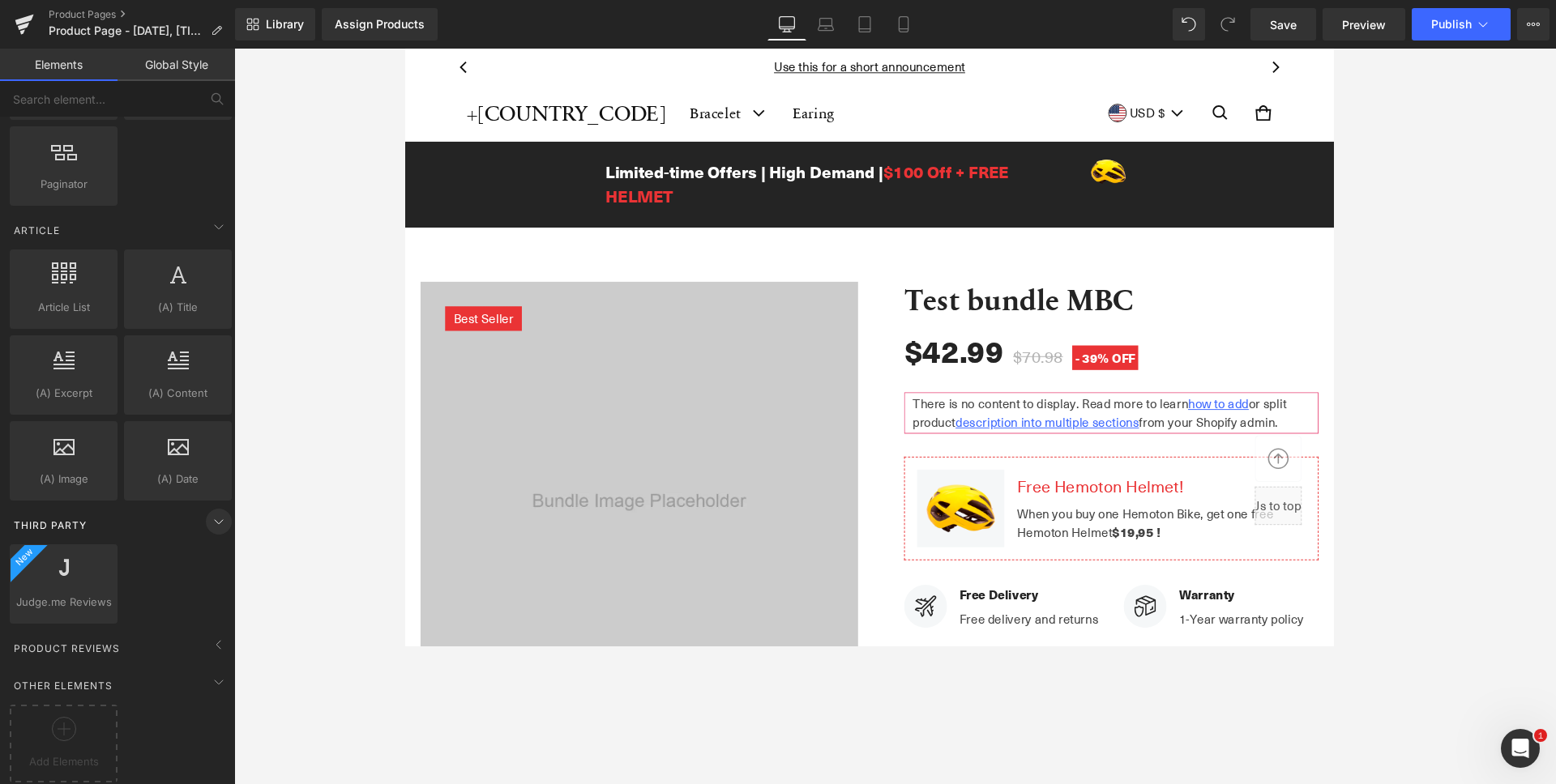 click 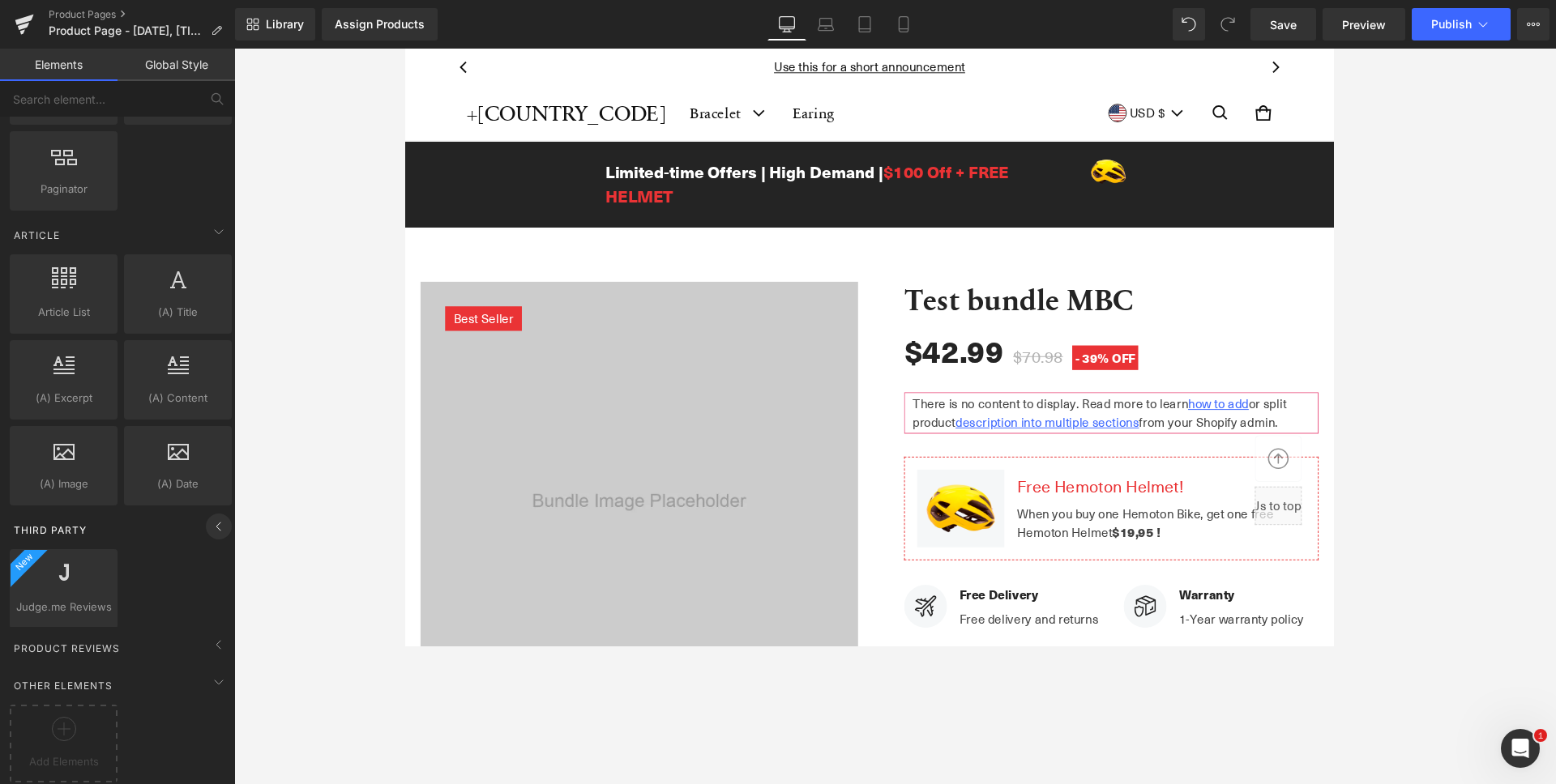 scroll, scrollTop: 2648, scrollLeft: 0, axis: vertical 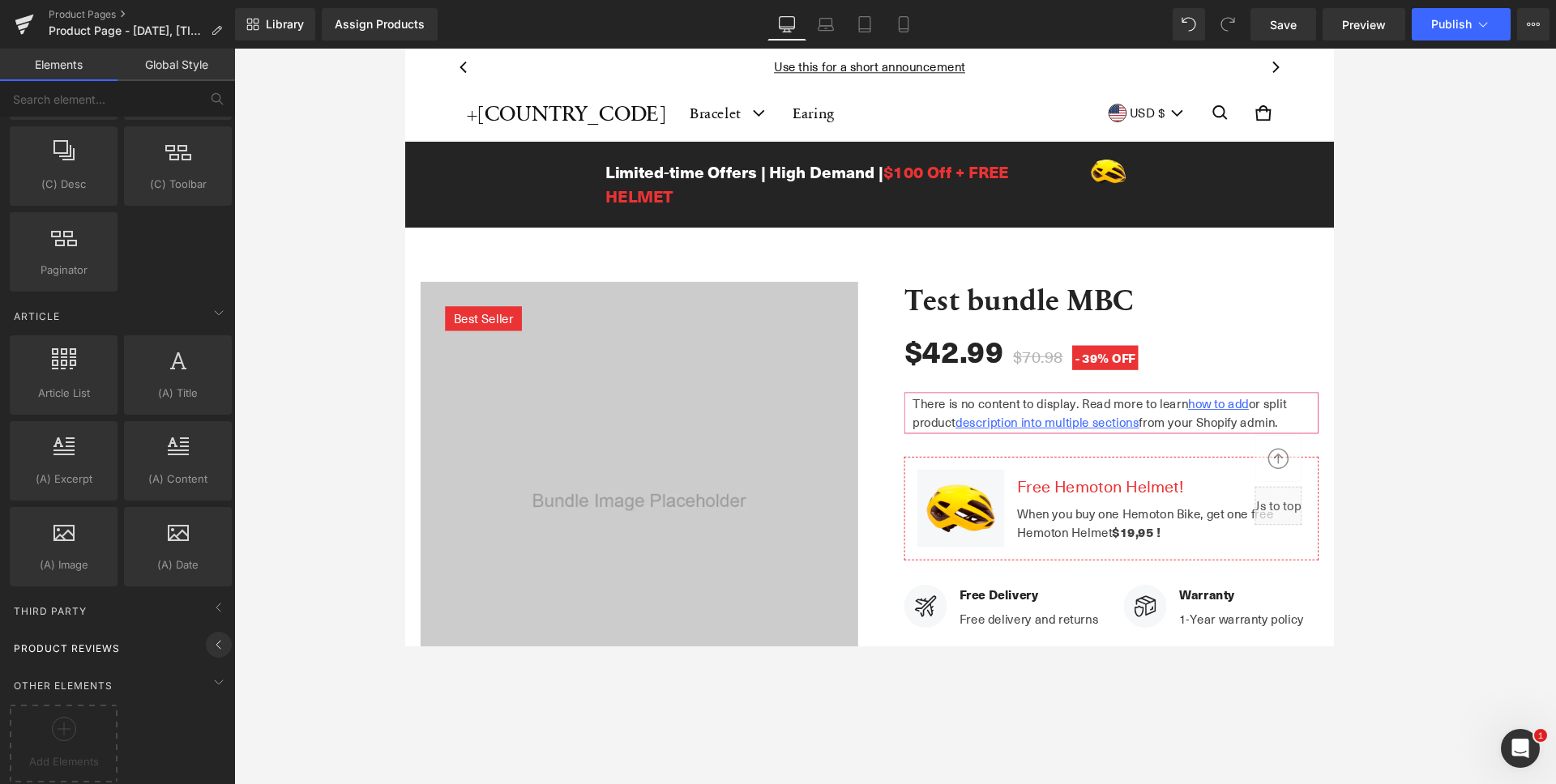 click 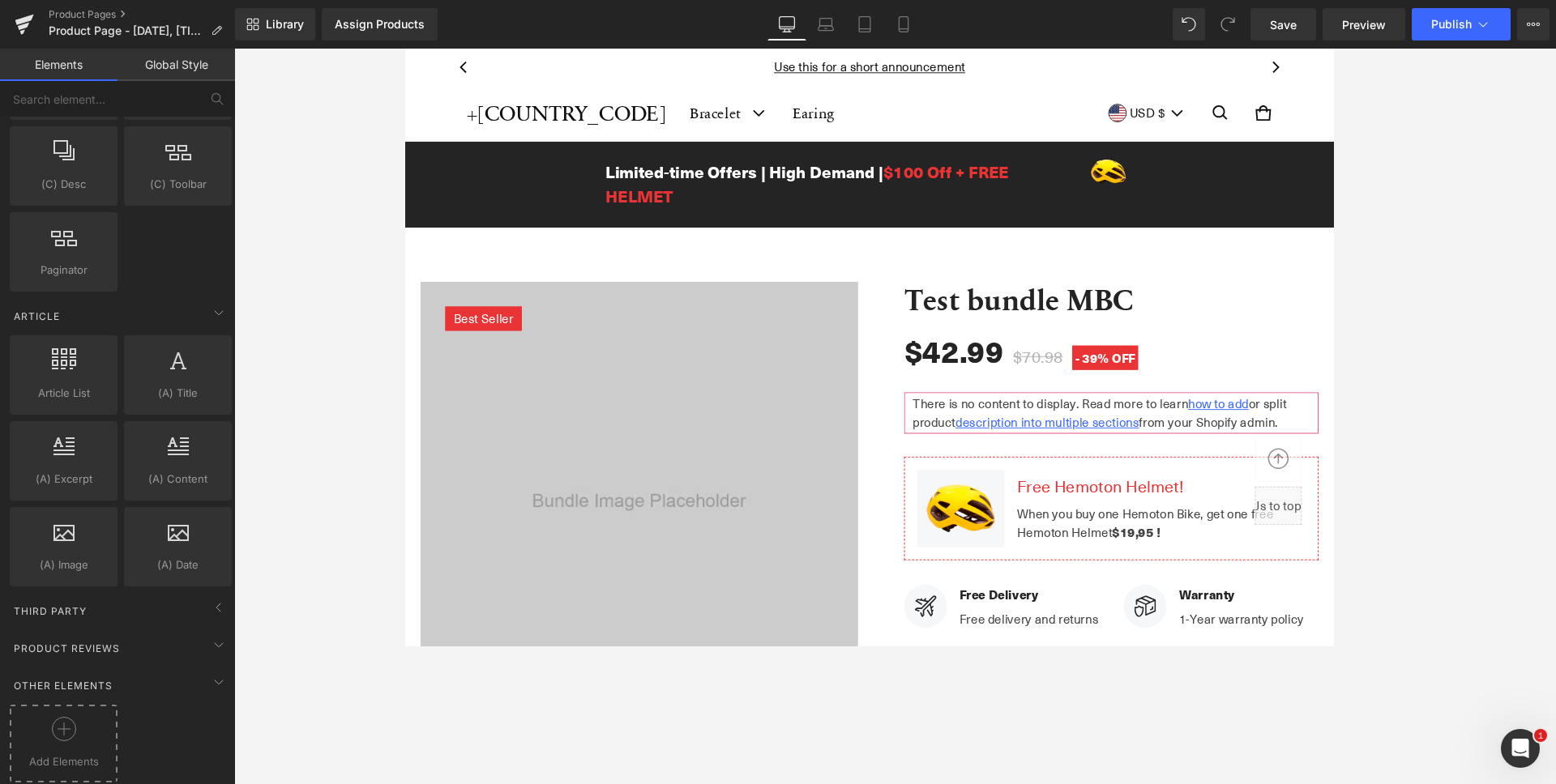 click 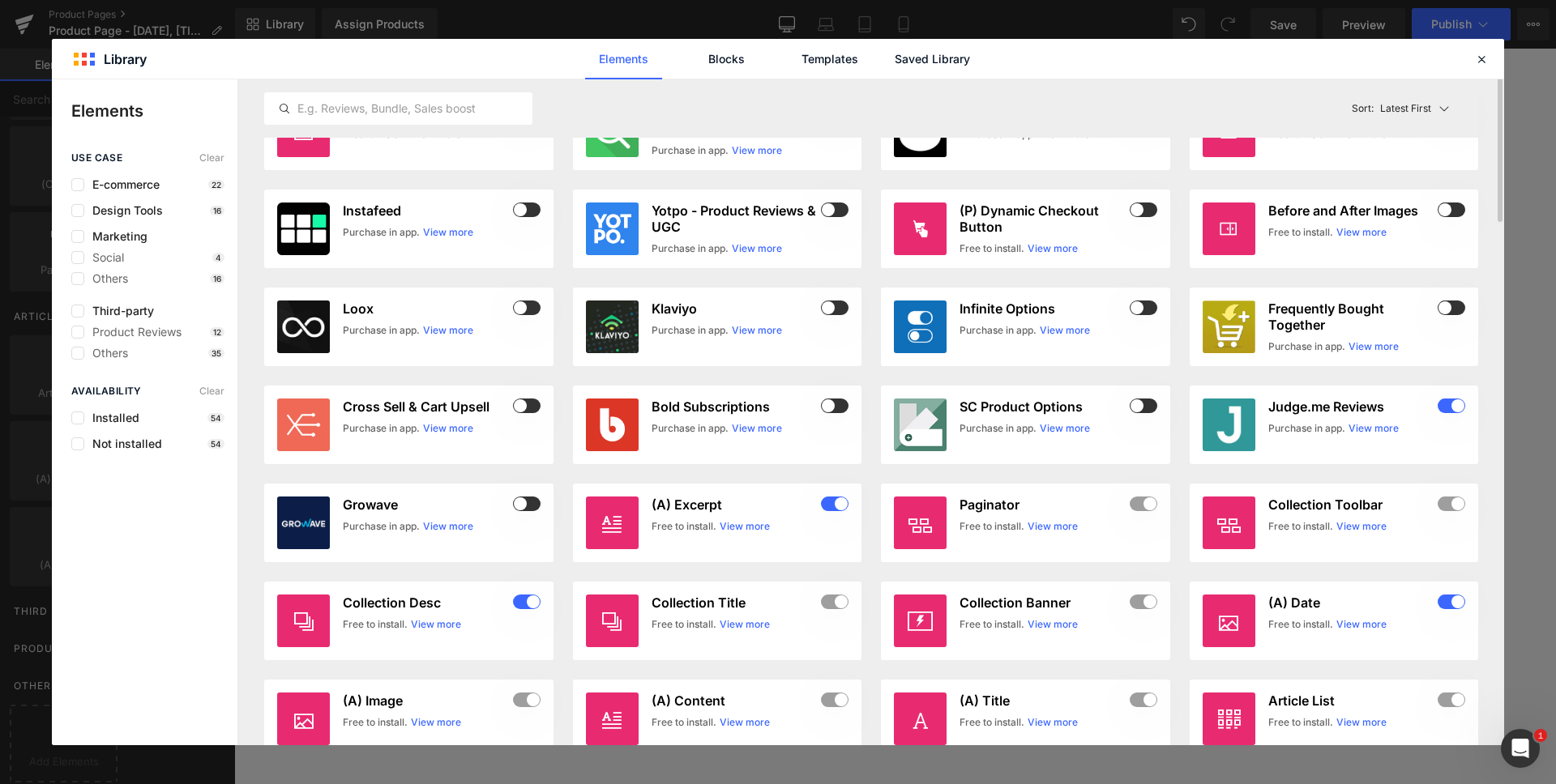scroll, scrollTop: 739, scrollLeft: 0, axis: vertical 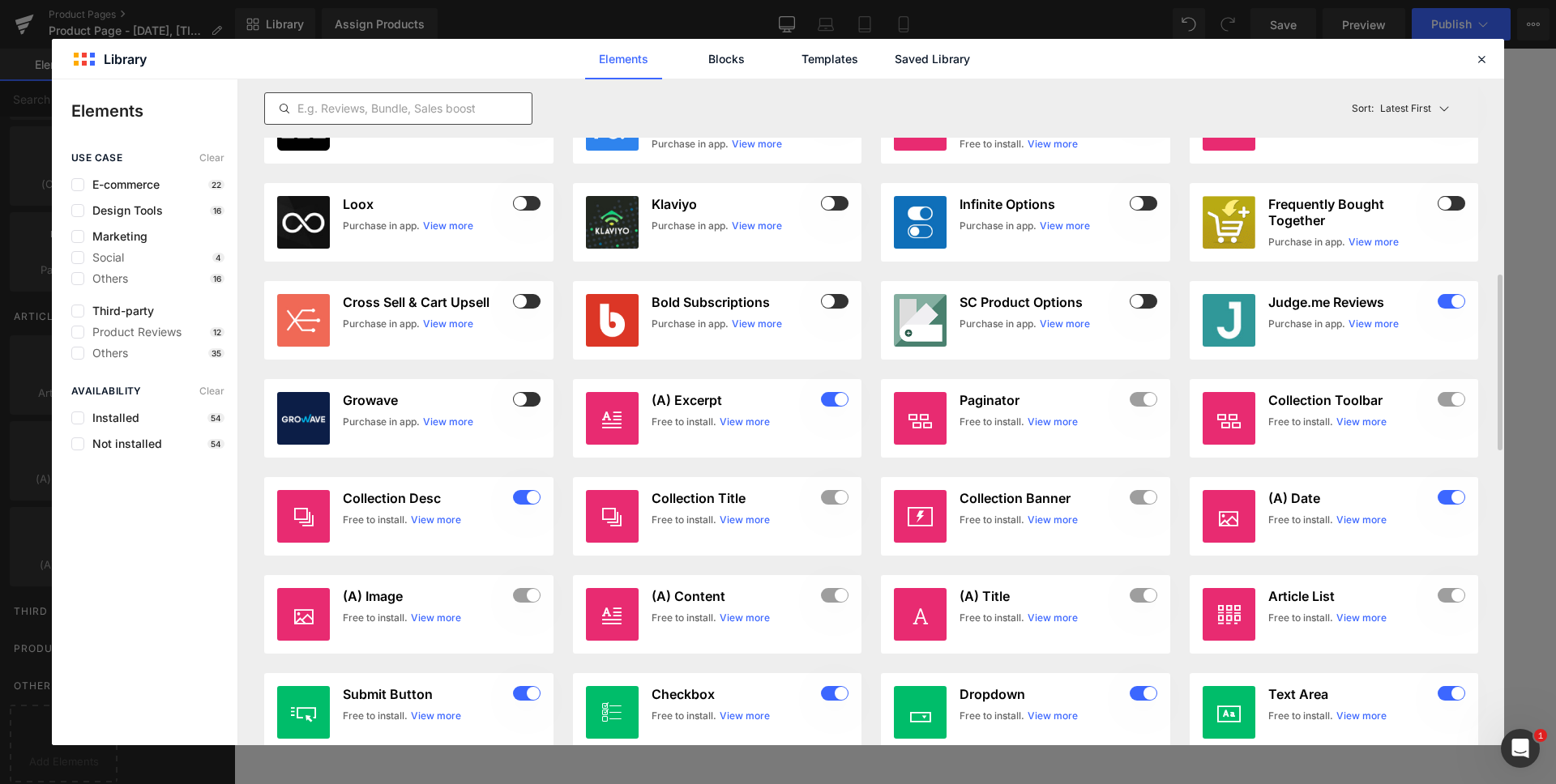 click at bounding box center [398, 109] 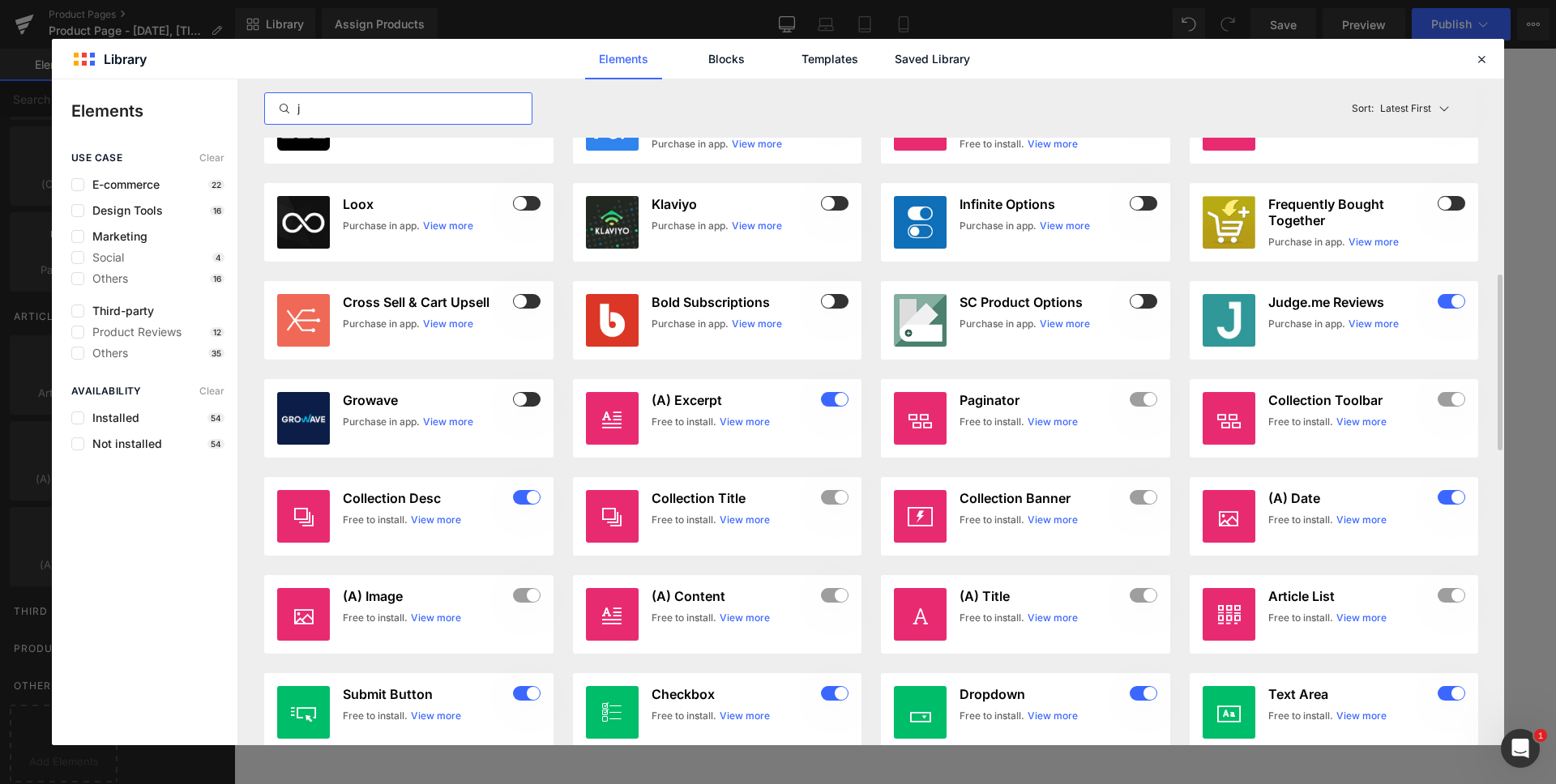 scroll, scrollTop: 0, scrollLeft: 0, axis: both 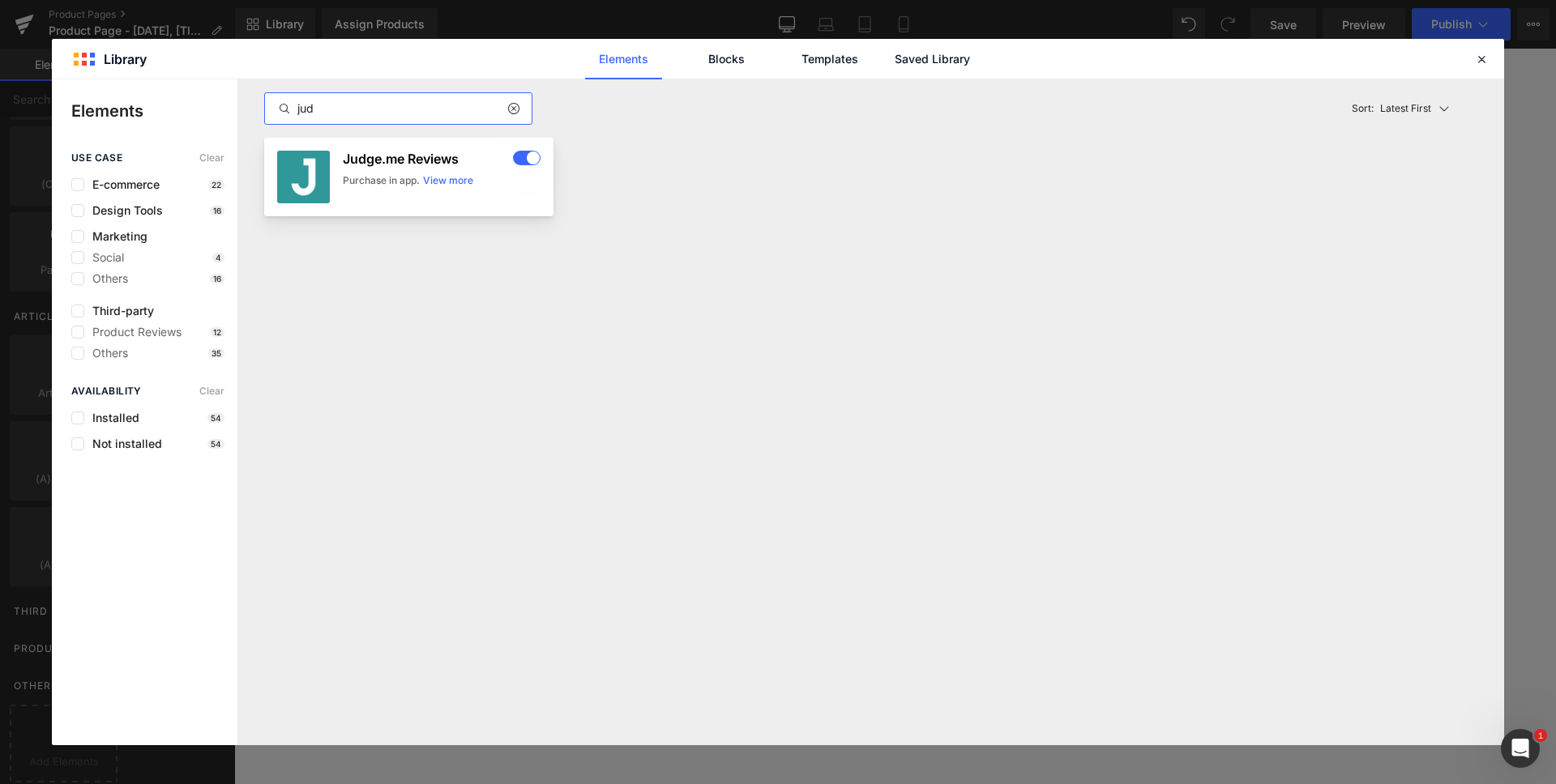 type on "jud" 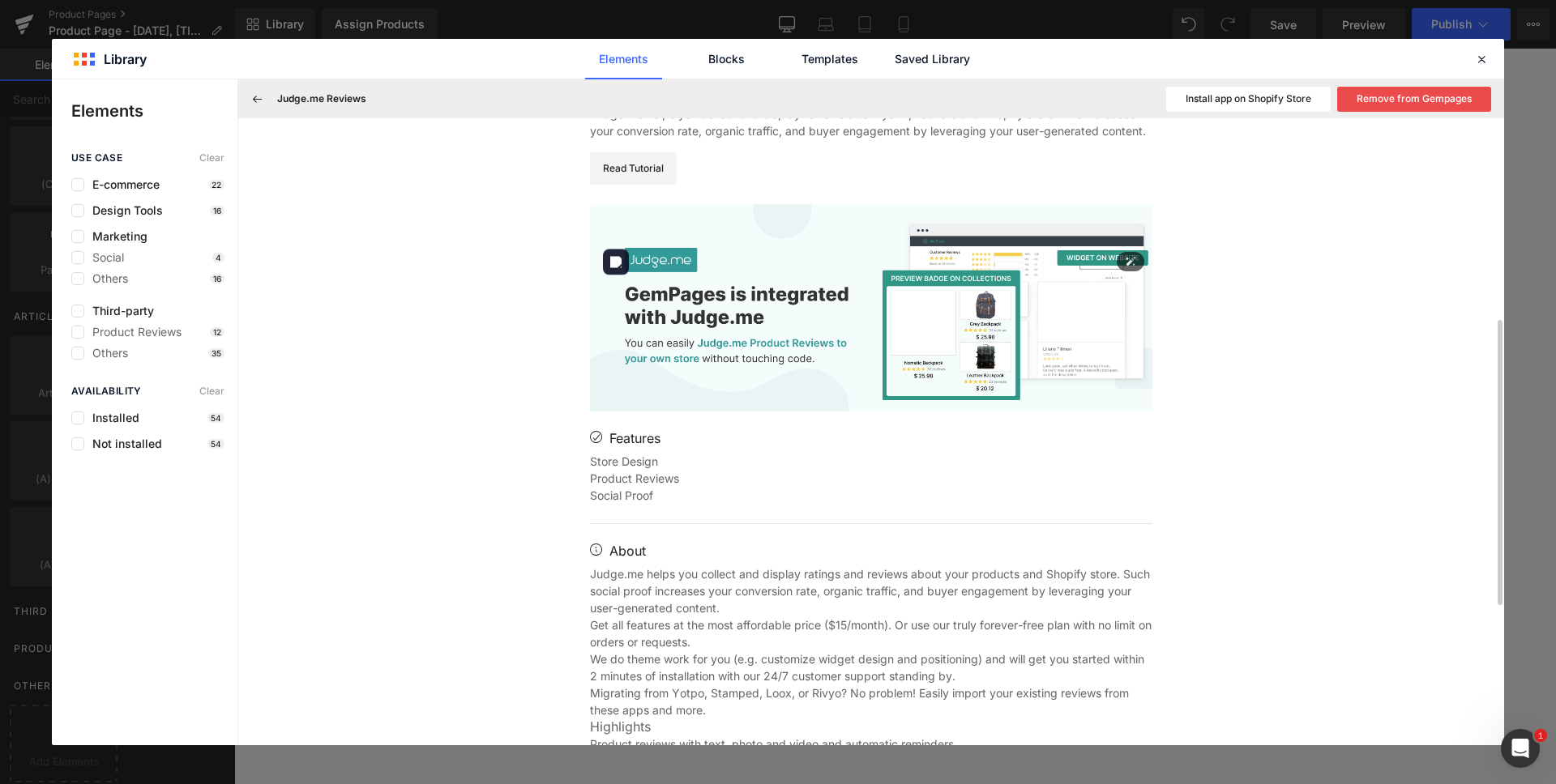 scroll, scrollTop: 0, scrollLeft: 0, axis: both 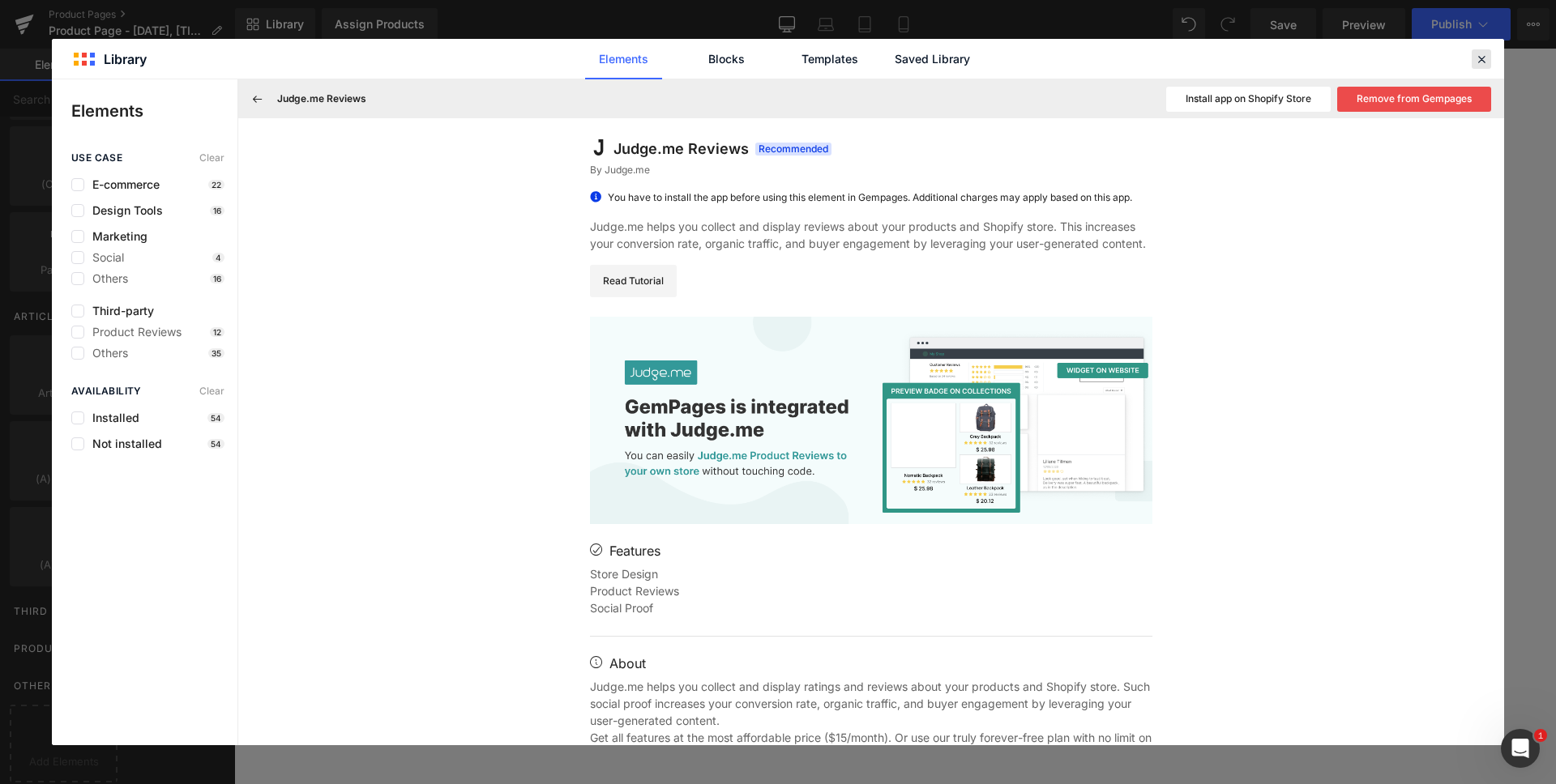 click at bounding box center (1481, 59) 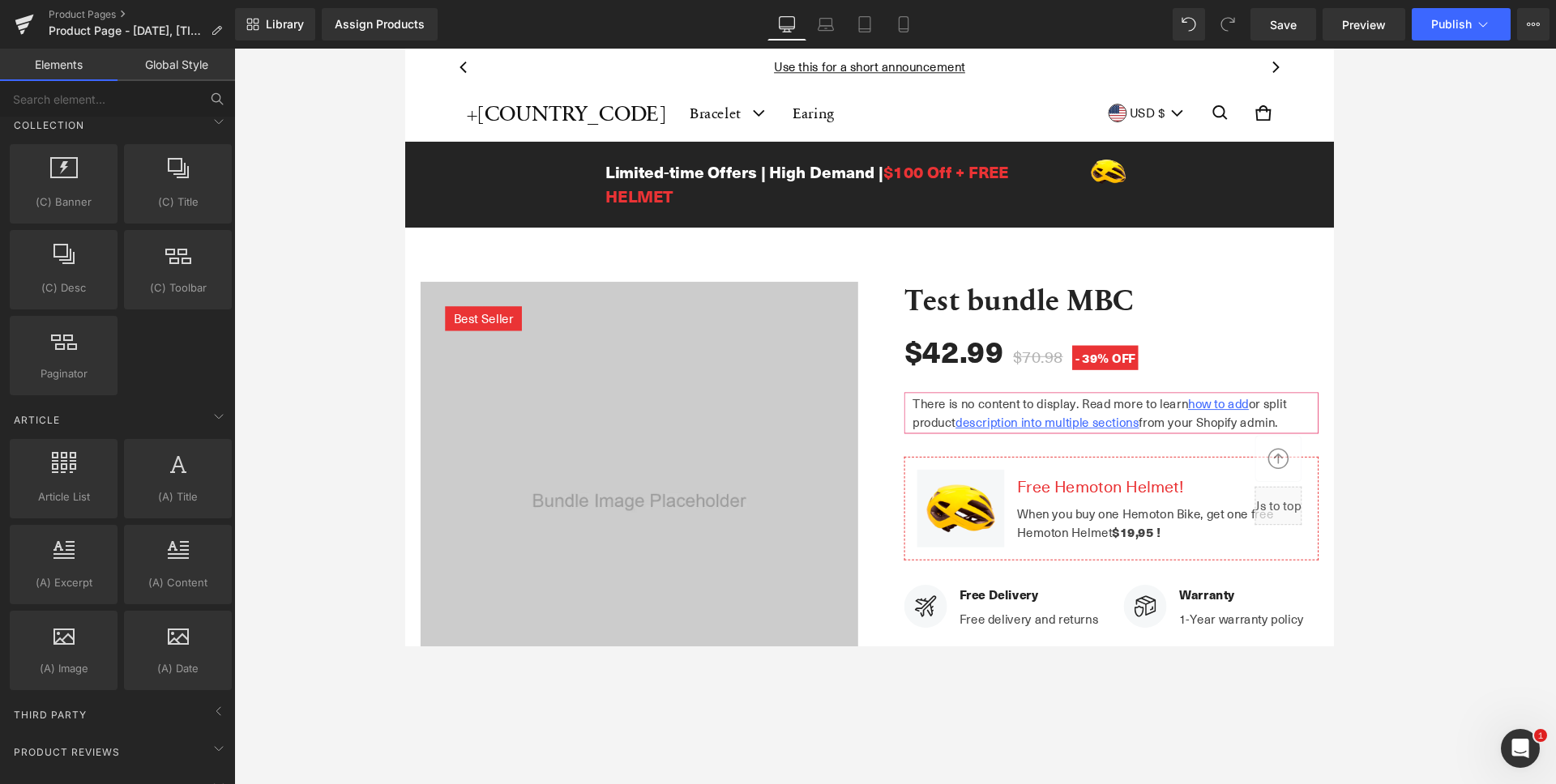 scroll, scrollTop: 2490, scrollLeft: 0, axis: vertical 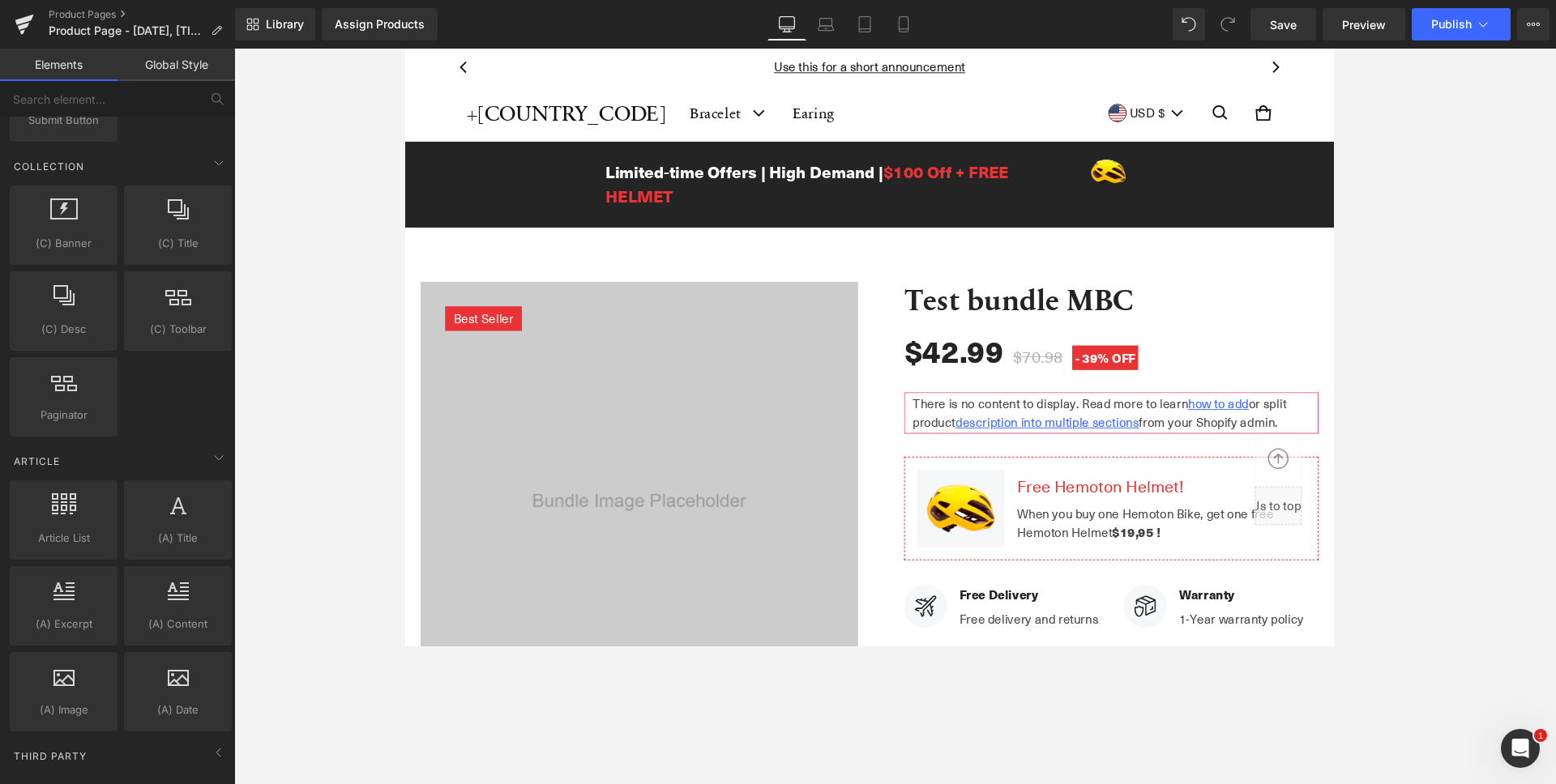 click on "Global Style" at bounding box center (176, 65) 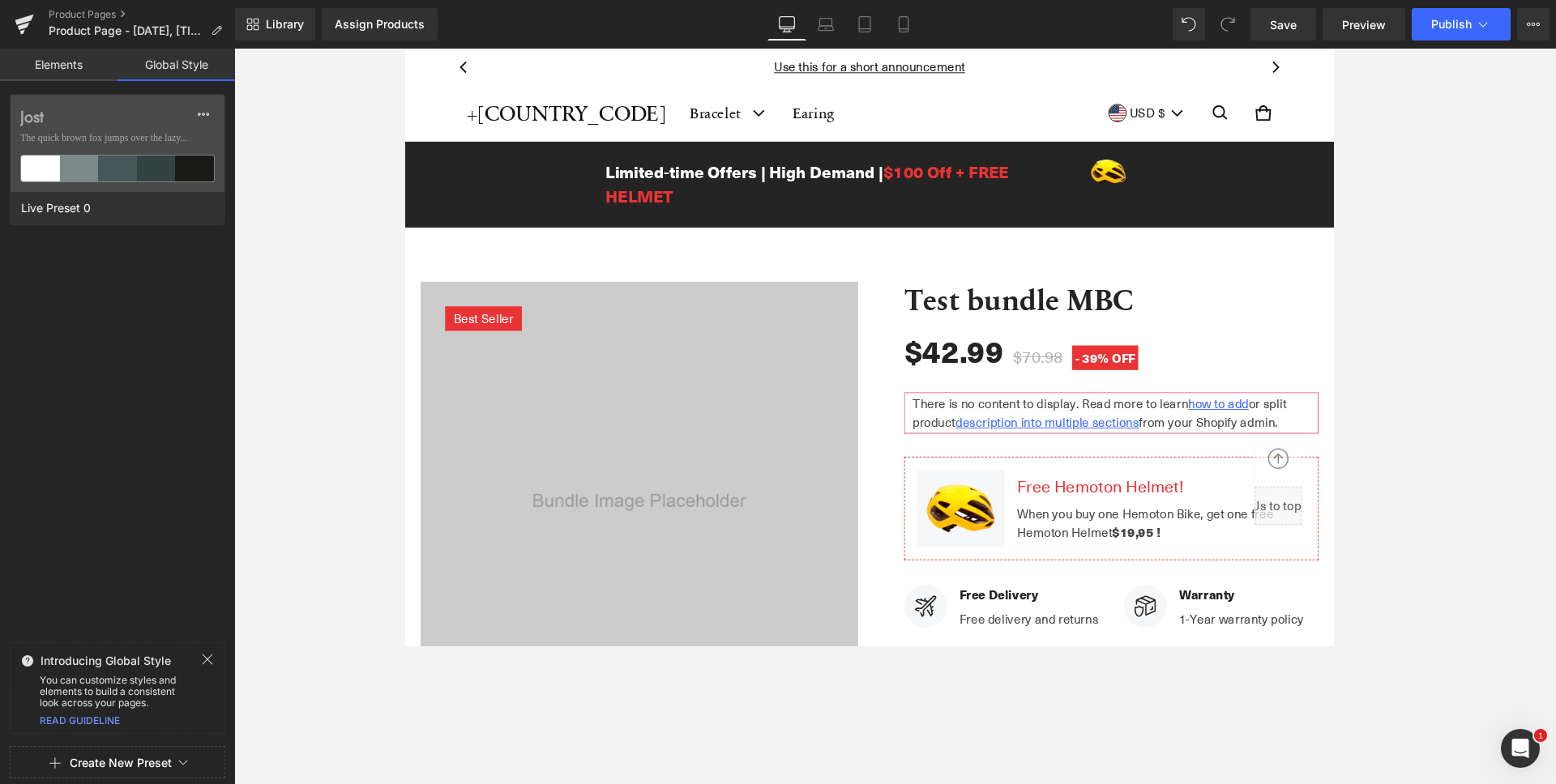click on "Elements" at bounding box center [58, 65] 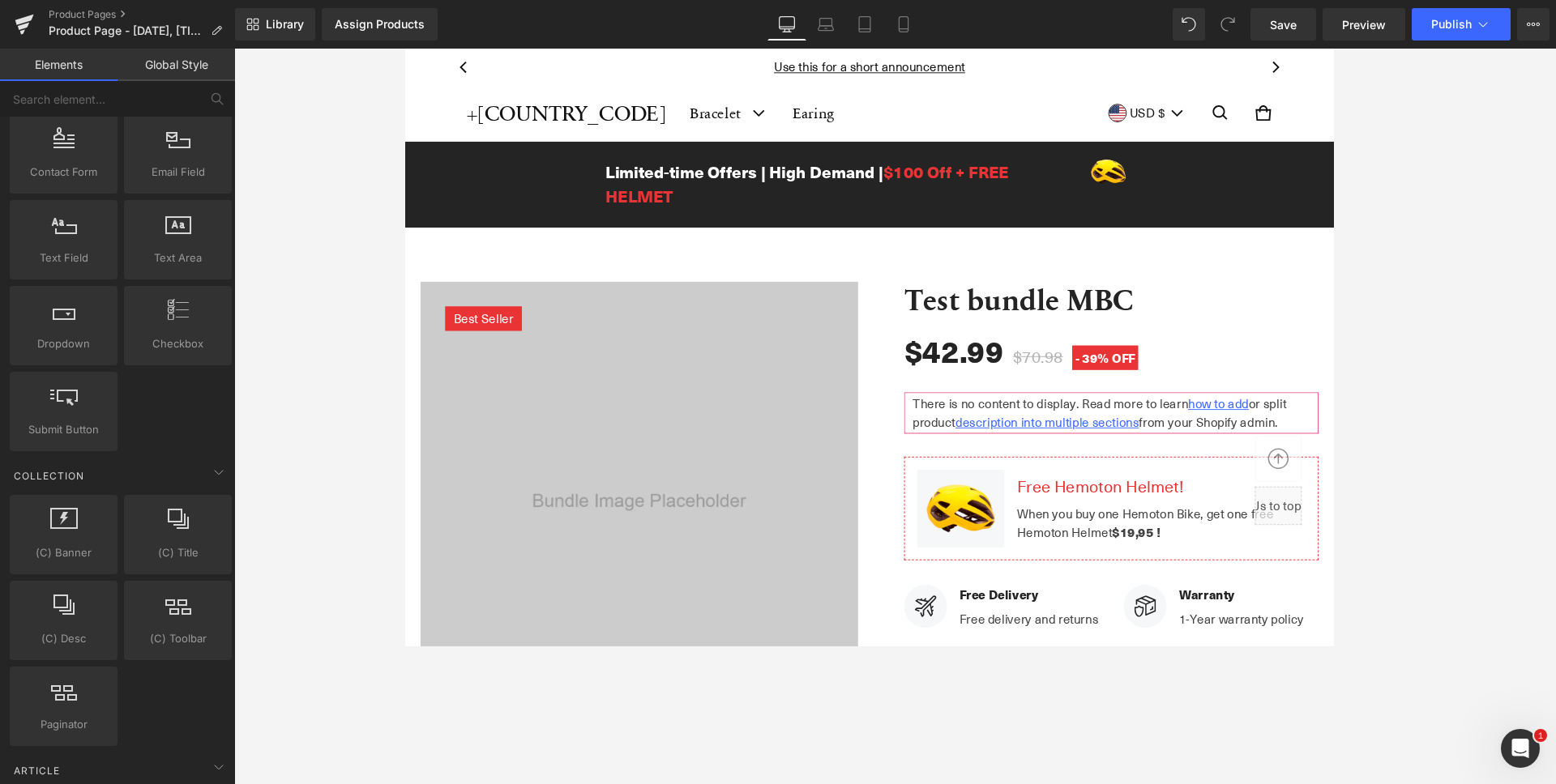 scroll, scrollTop: 2648, scrollLeft: 0, axis: vertical 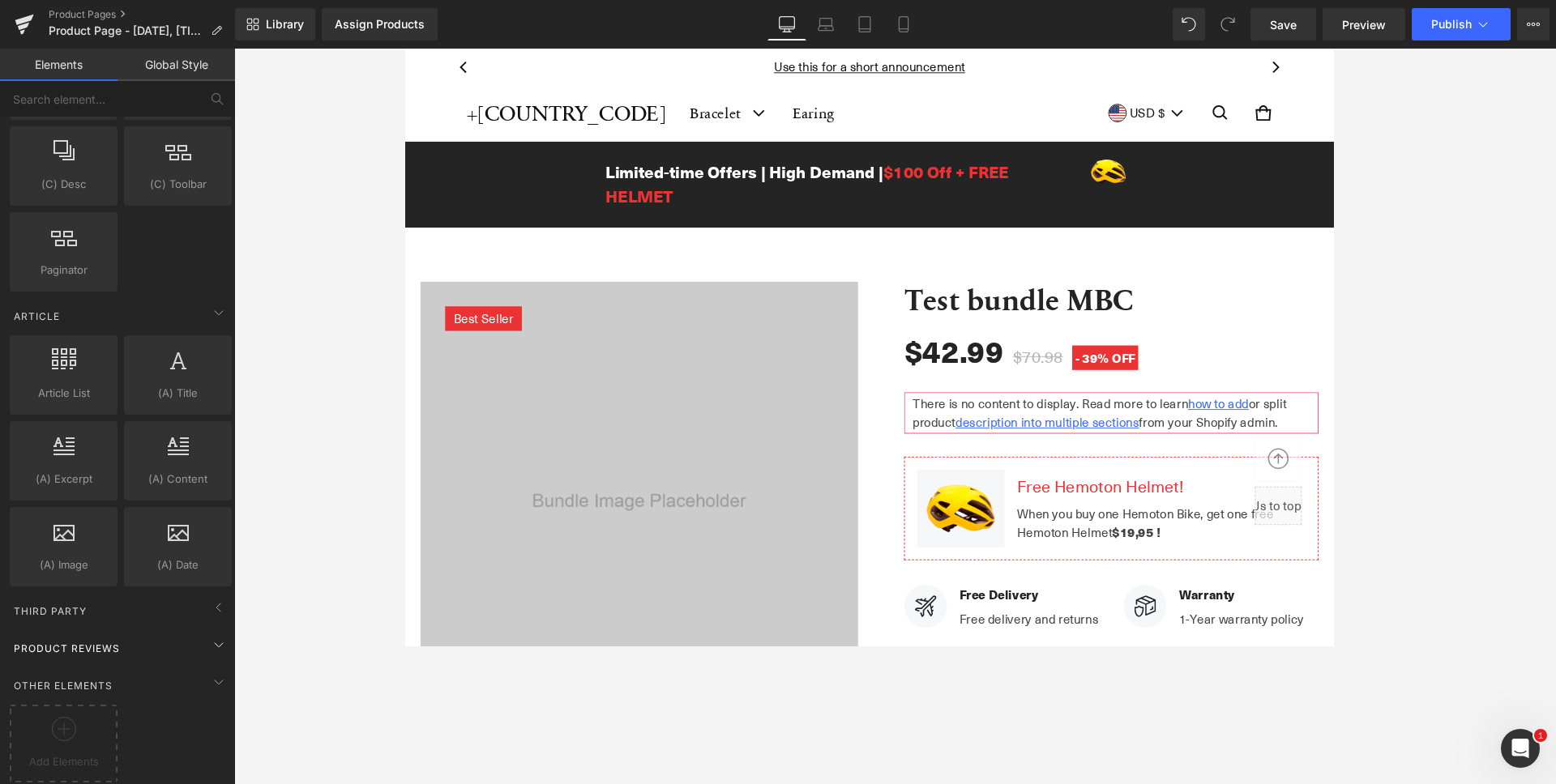 click on "Product Reviews" at bounding box center [121, 648] 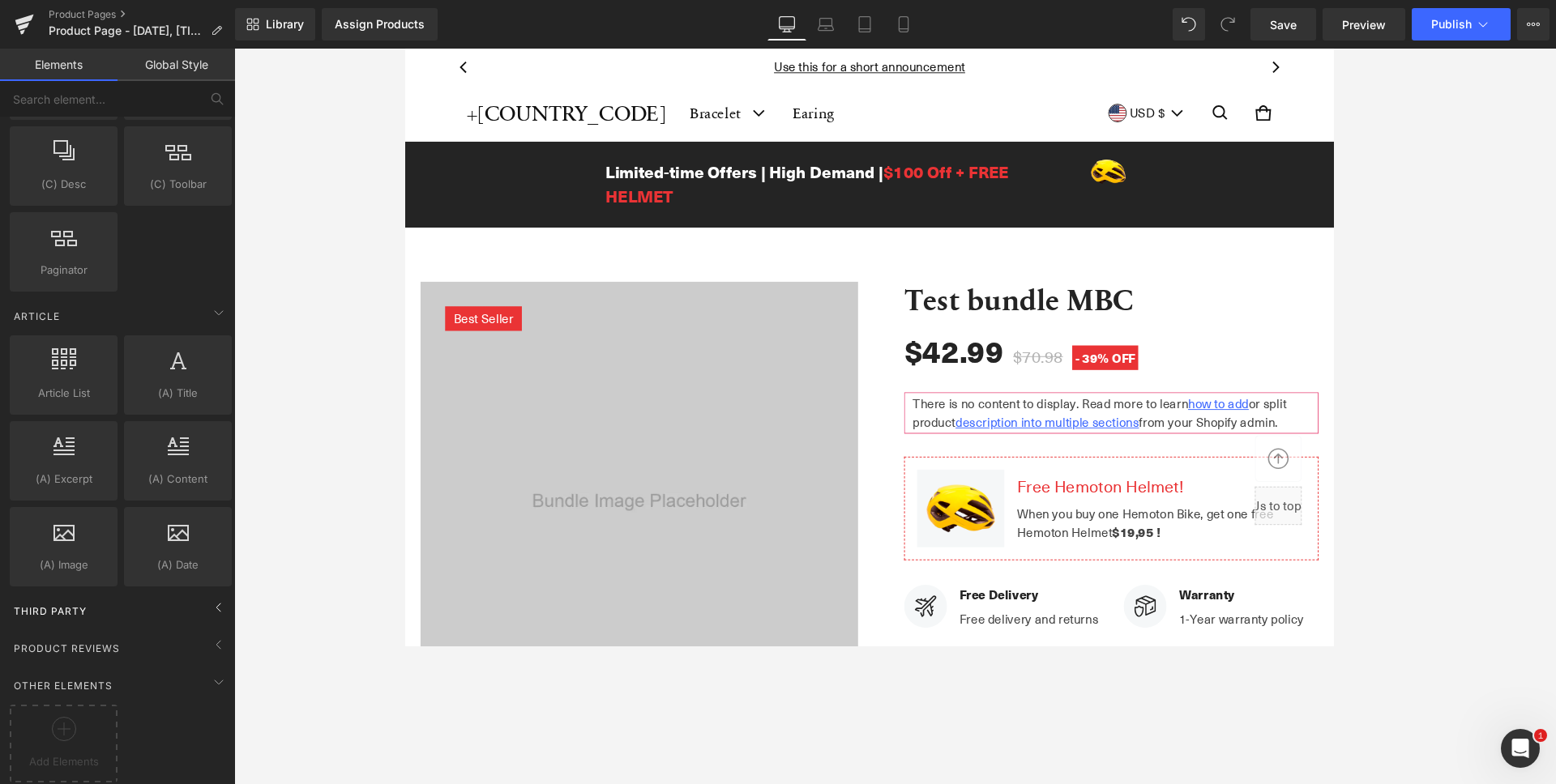 click on "Third Party" at bounding box center (121, 611) 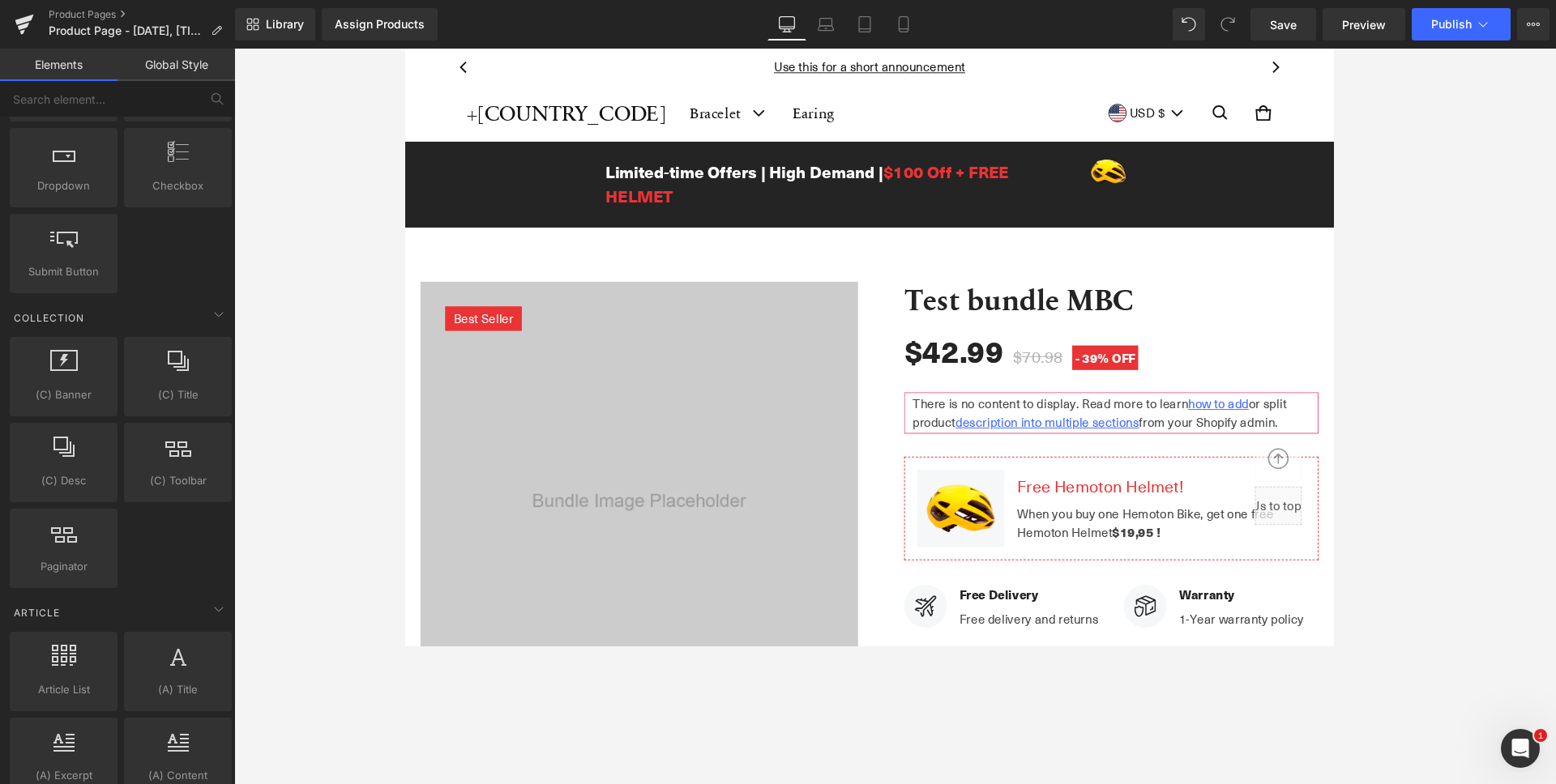scroll, scrollTop: 2731, scrollLeft: 0, axis: vertical 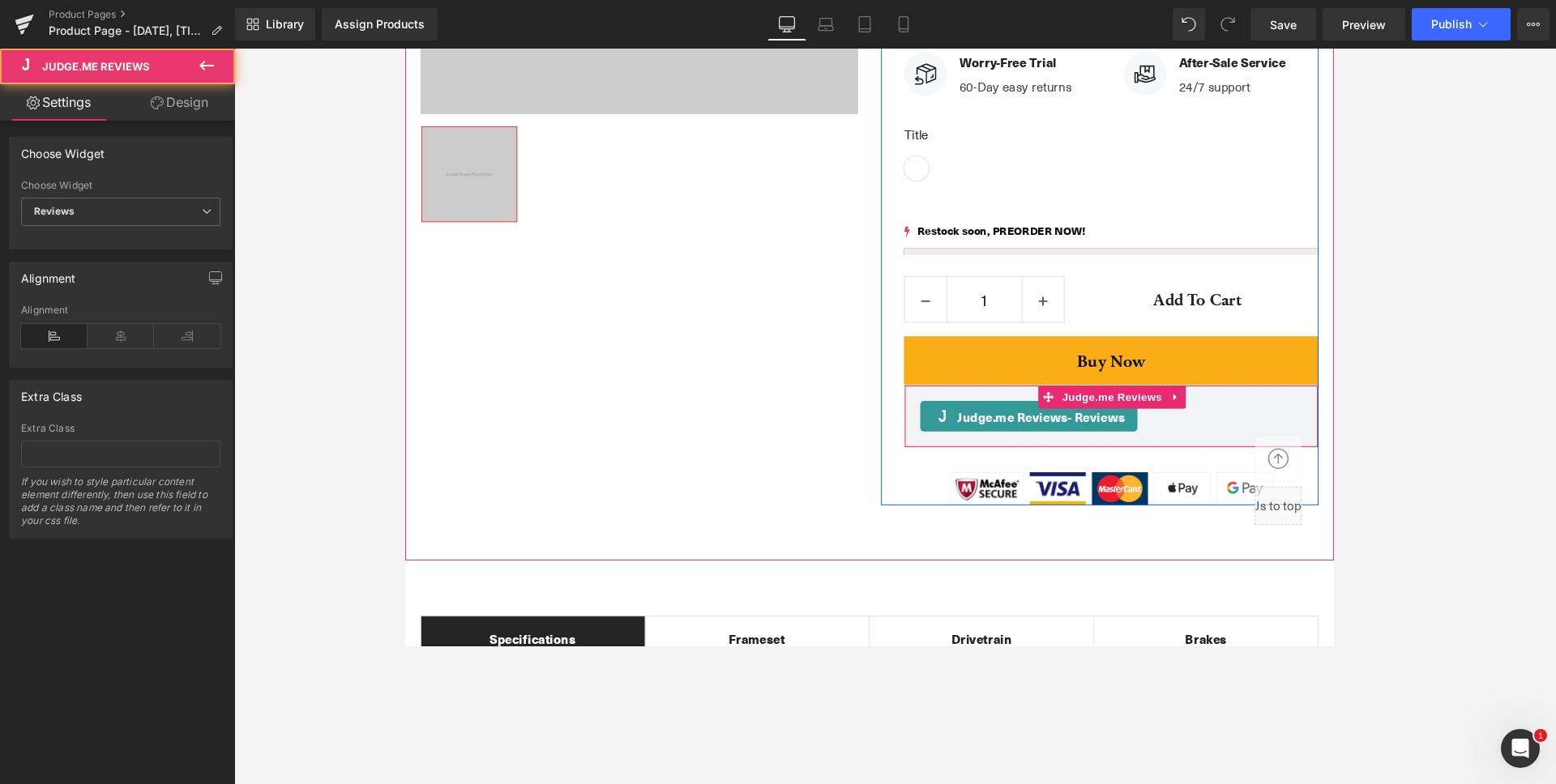 click on "Judge.me Reviews  - Reviews" at bounding box center [1062, 437] 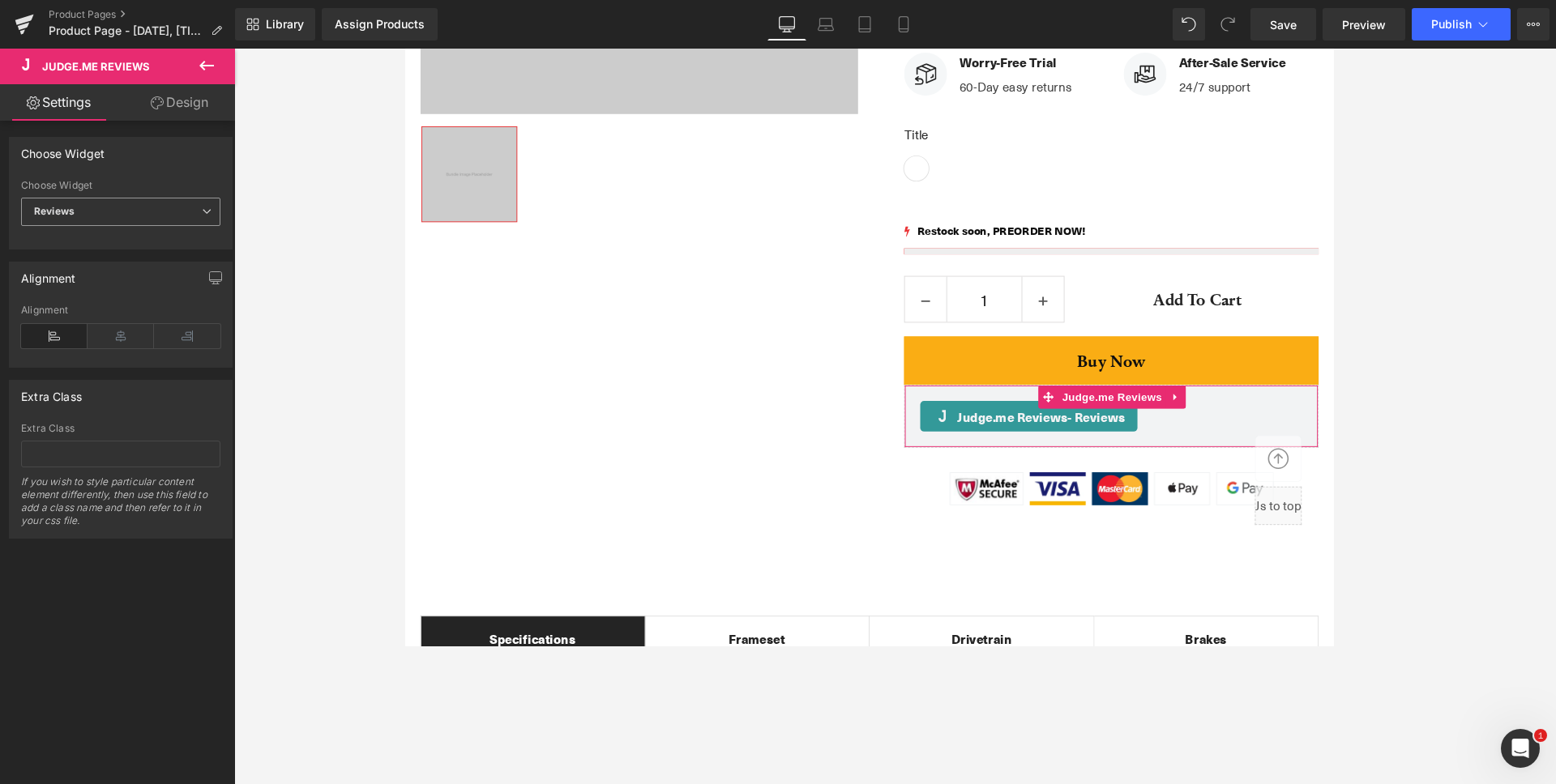click on "Reviews" at bounding box center (54, 211) 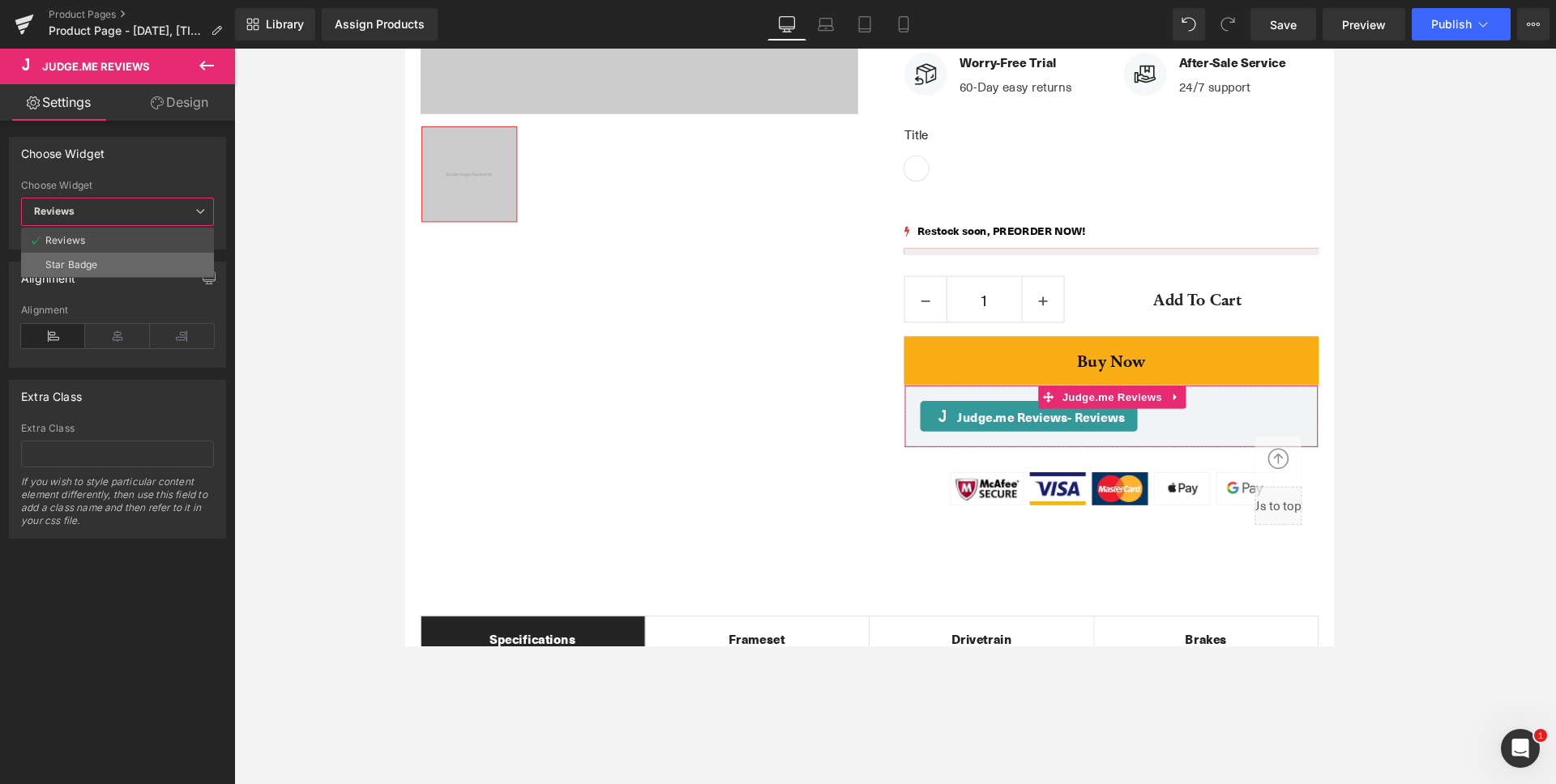 click on "Star Badge" at bounding box center (71, 265) 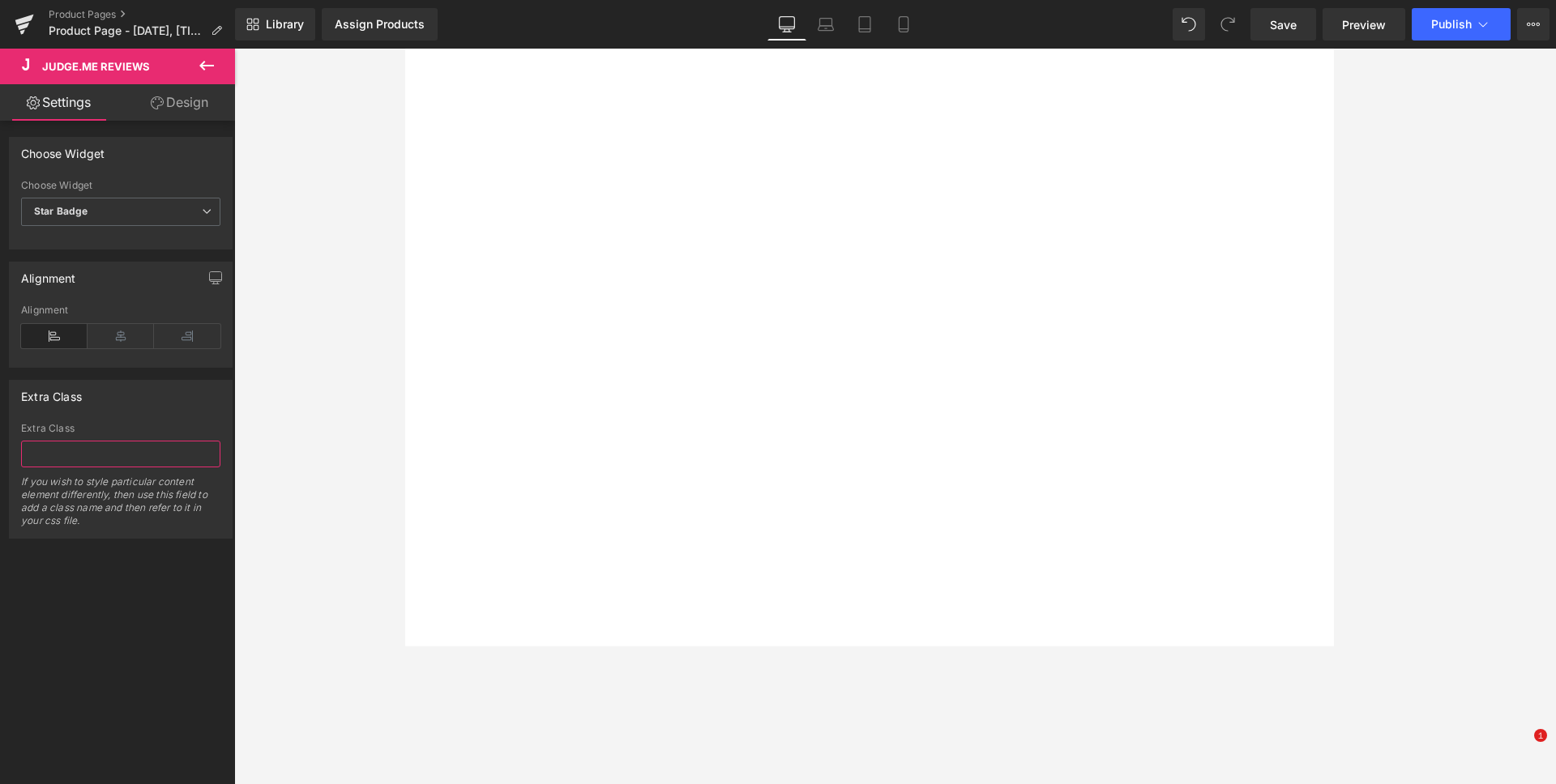 click at bounding box center (121, 454) 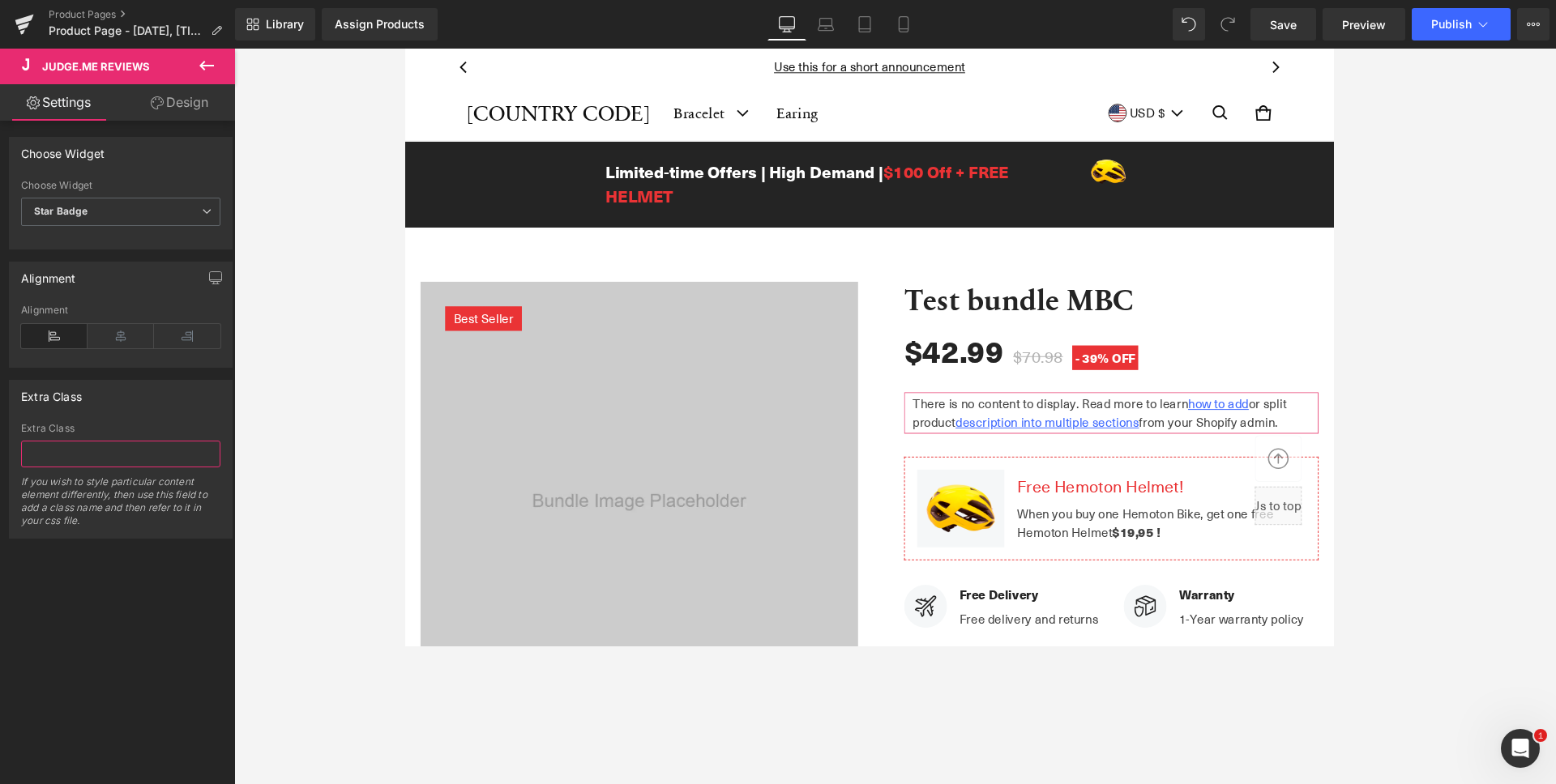 scroll, scrollTop: 639, scrollLeft: 0, axis: vertical 